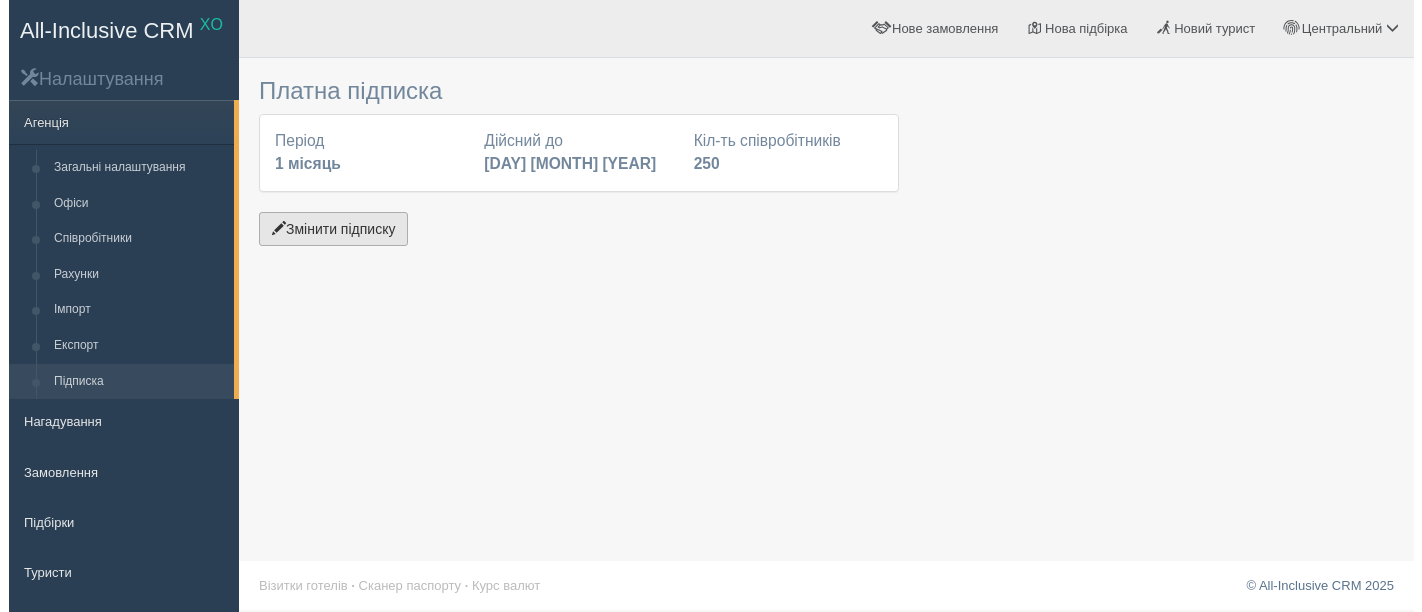 scroll, scrollTop: 0, scrollLeft: 0, axis: both 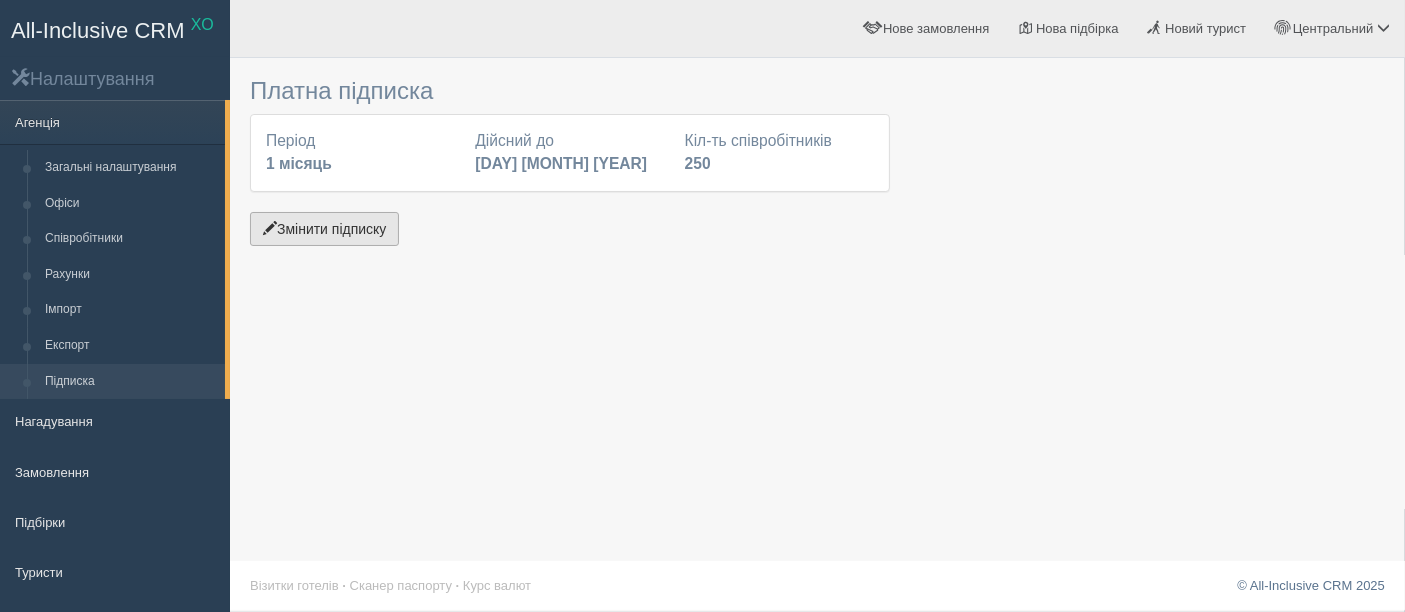 click on "Змінити підписку" at bounding box center [324, 229] 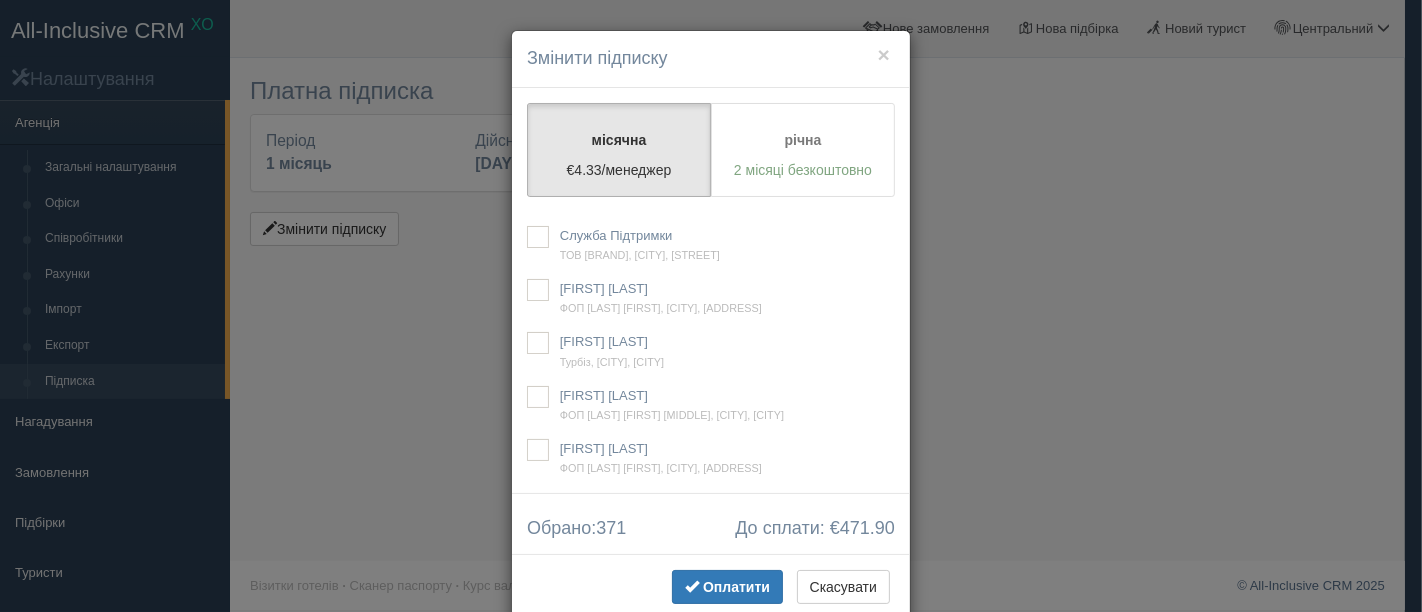 click on "×
Змінити підписку" at bounding box center (711, 59) 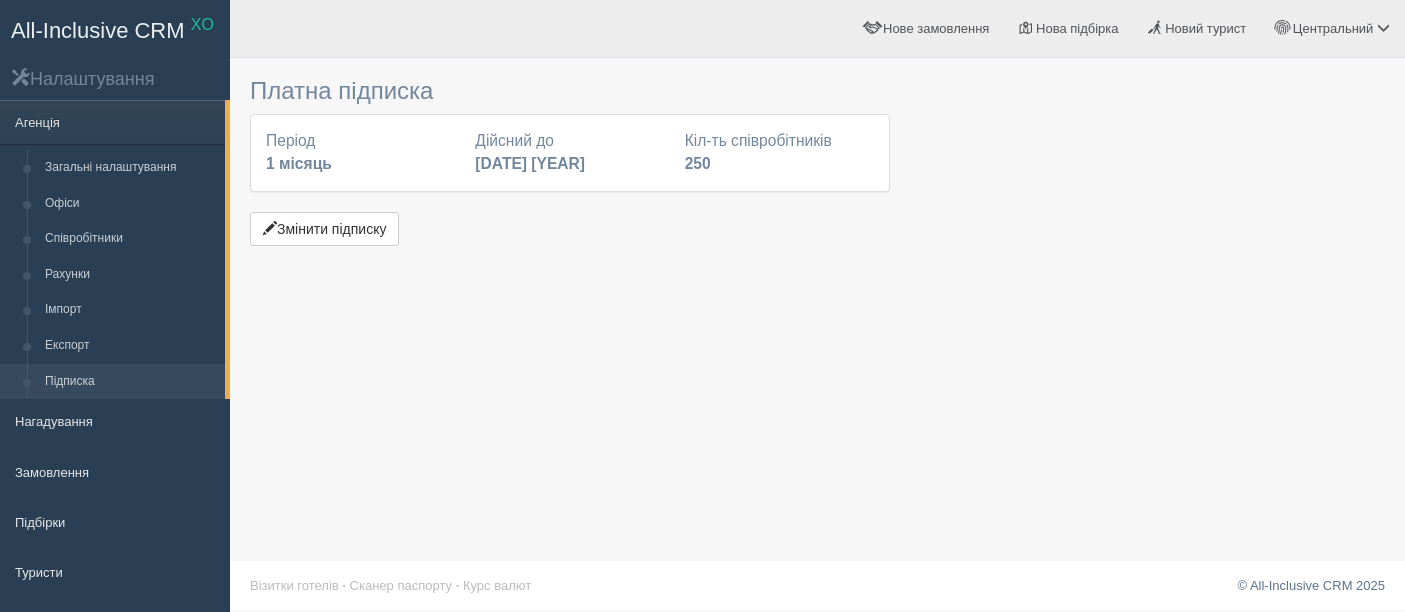 scroll, scrollTop: 0, scrollLeft: 0, axis: both 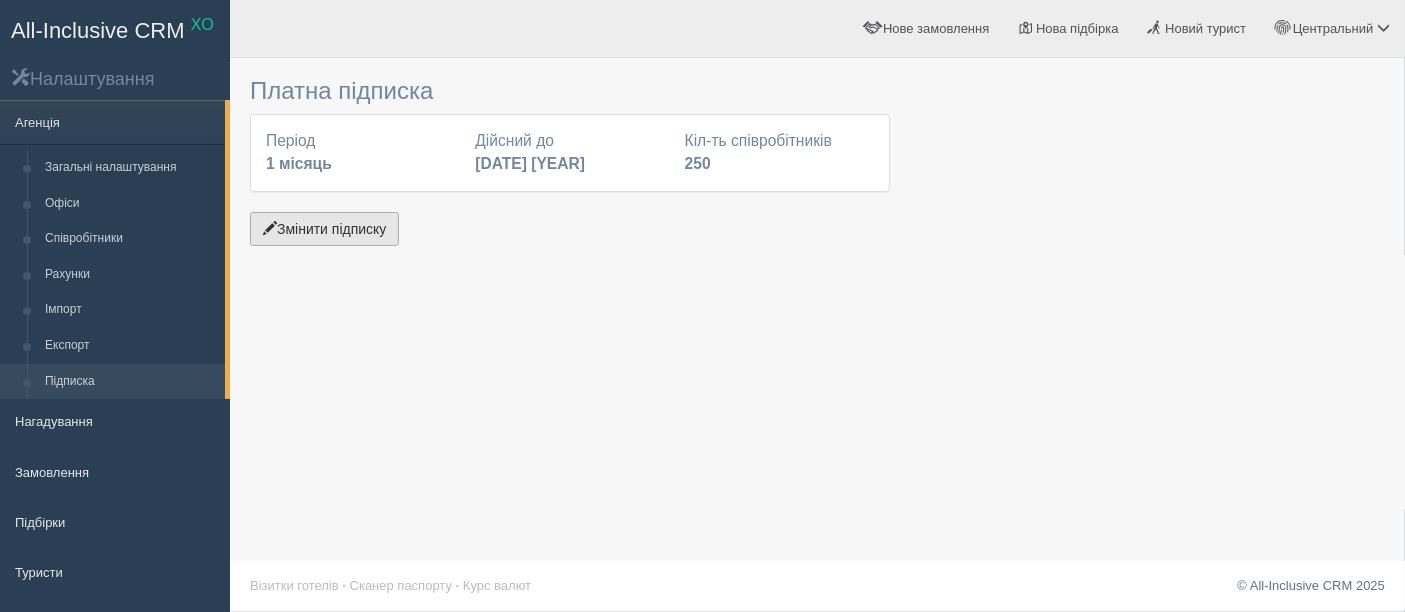 click on "Змінити підписку" at bounding box center [324, 229] 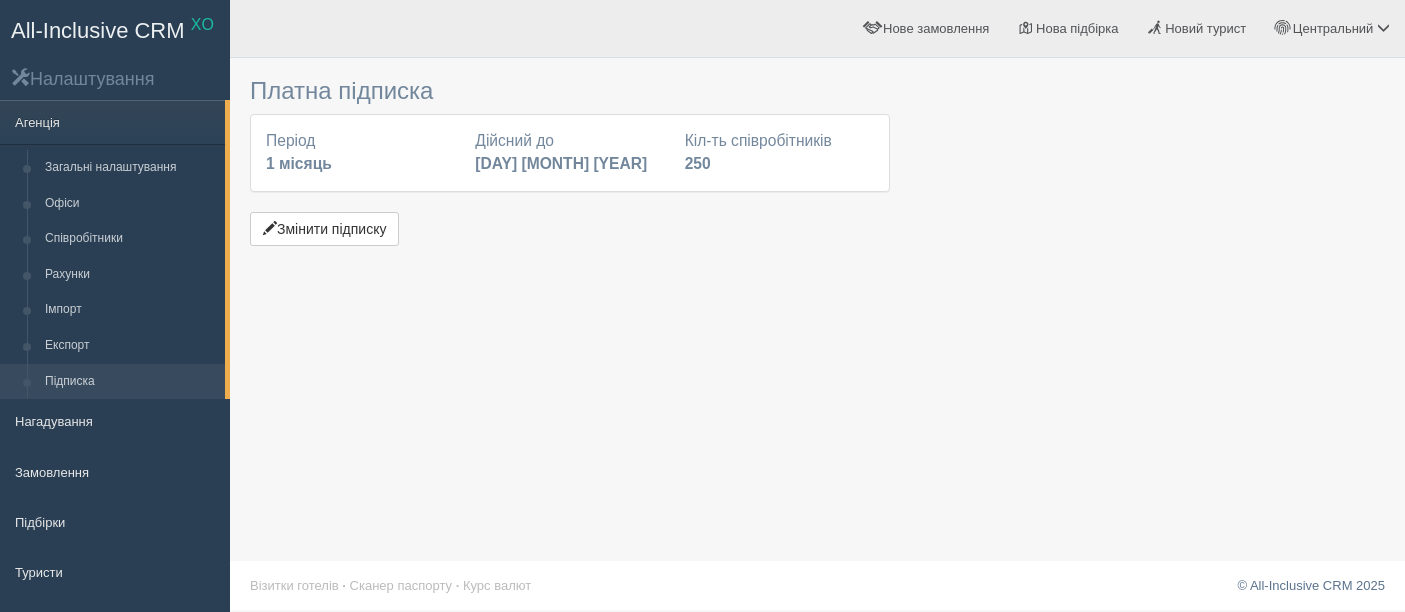scroll, scrollTop: 0, scrollLeft: 0, axis: both 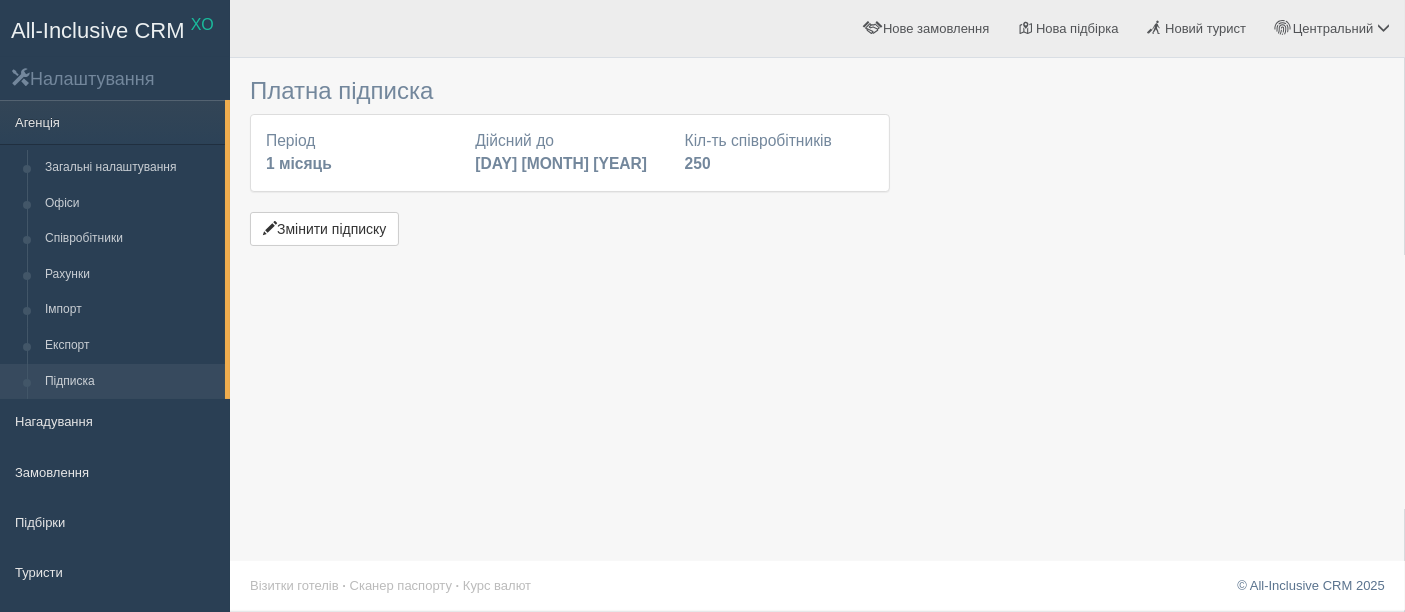 click on "Платна підписка
Період
1 місяць
Дійсний до
[DATE]
Кіл-ть співробітників
250
Змінити підписку
×
Змінити підписку" at bounding box center (817, 306) 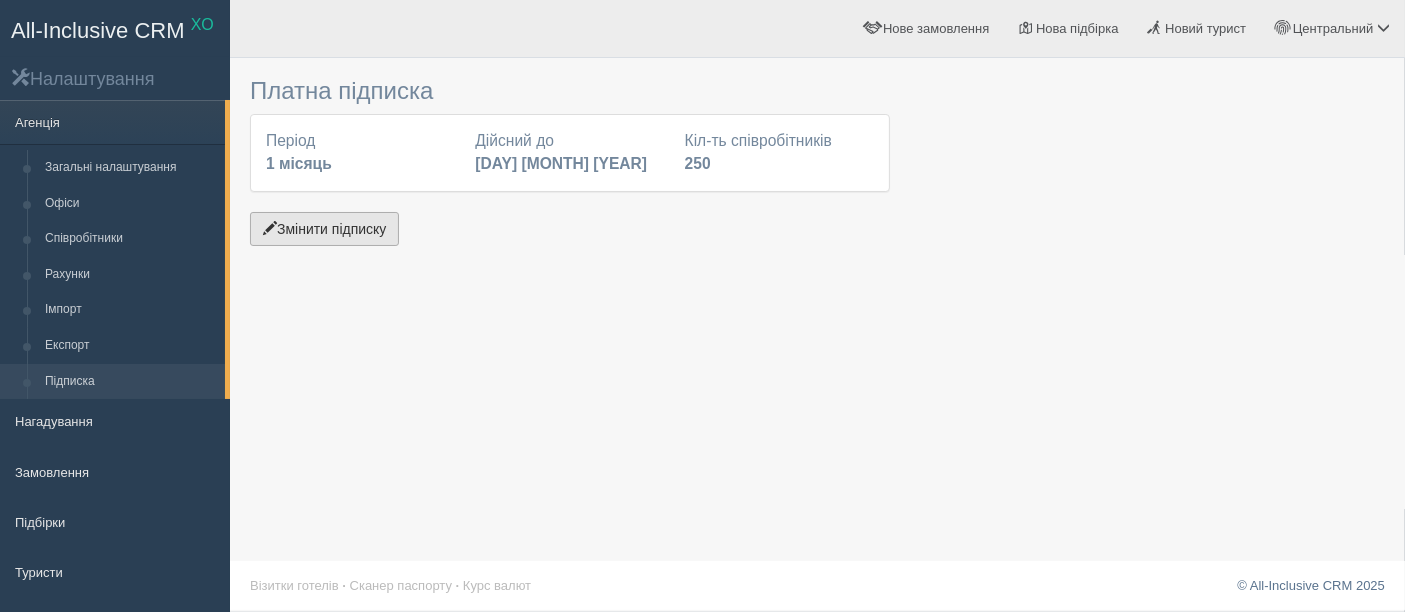 click on "Змінити підписку" at bounding box center [324, 229] 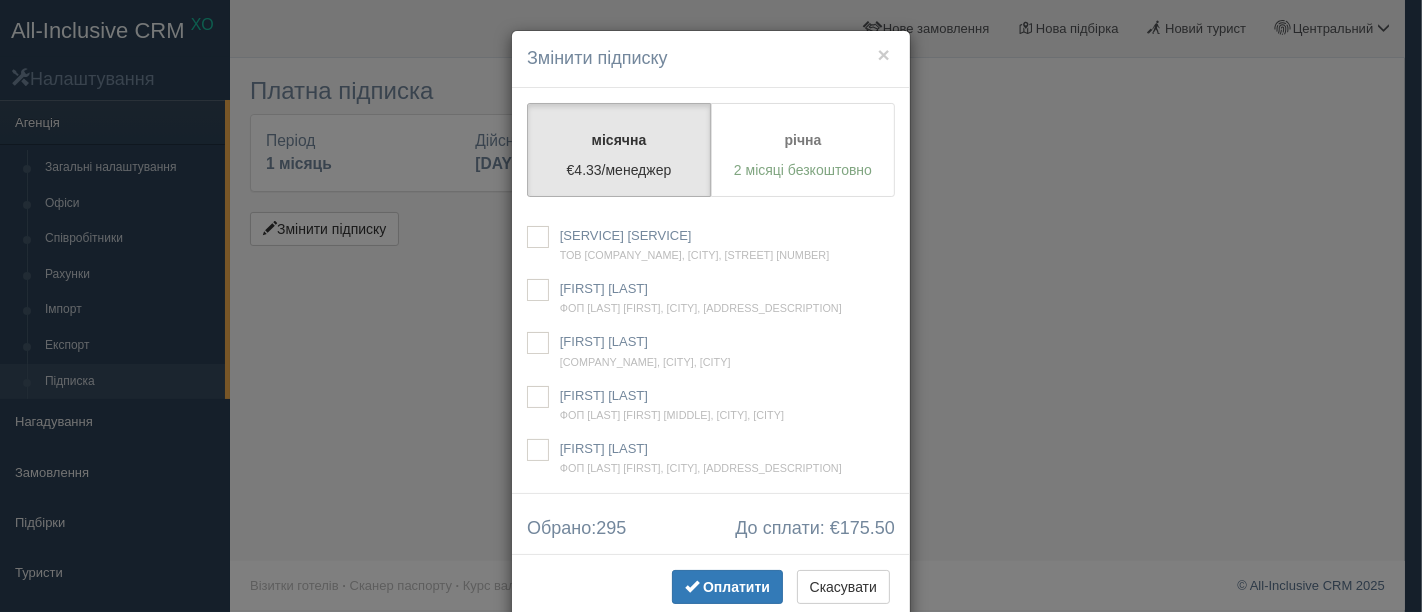 drag, startPoint x: 1062, startPoint y: 143, endPoint x: 977, endPoint y: 110, distance: 91.18114 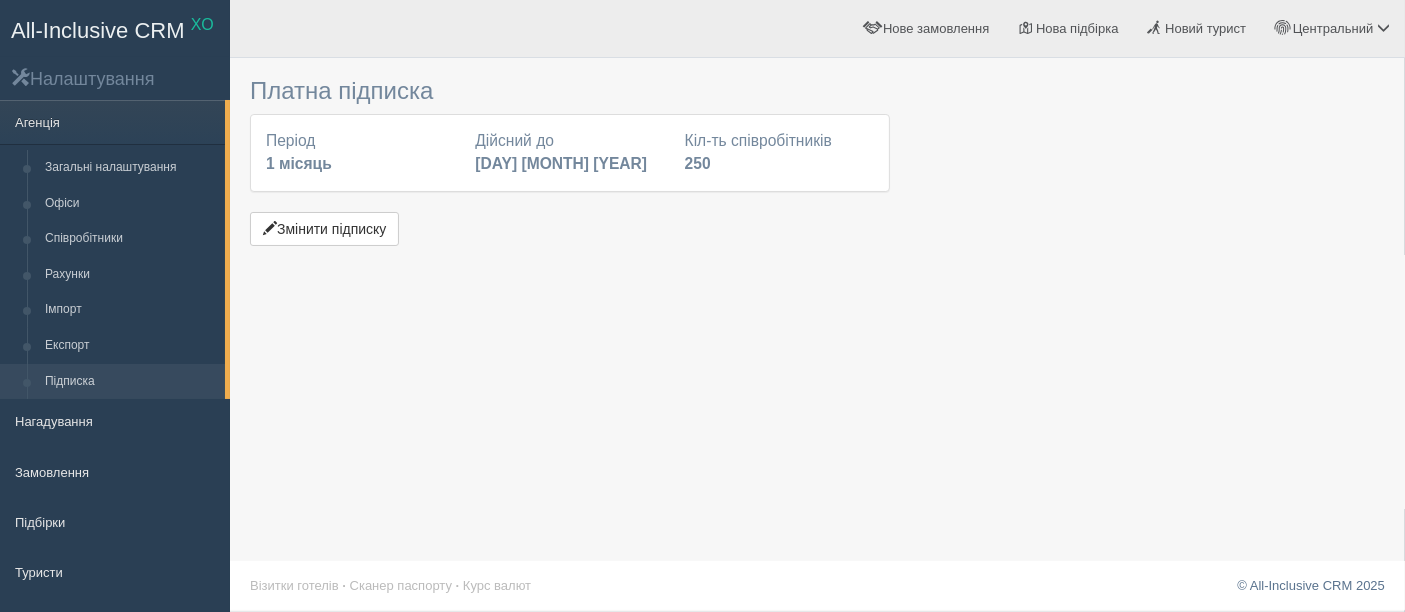 click on "Платна підписка
Період
1 місяць
Дійсний до
31 серпня 2025
Кіл-ть співробітників
250
Змінити підписку
×
Змінити підписку" at bounding box center (817, 306) 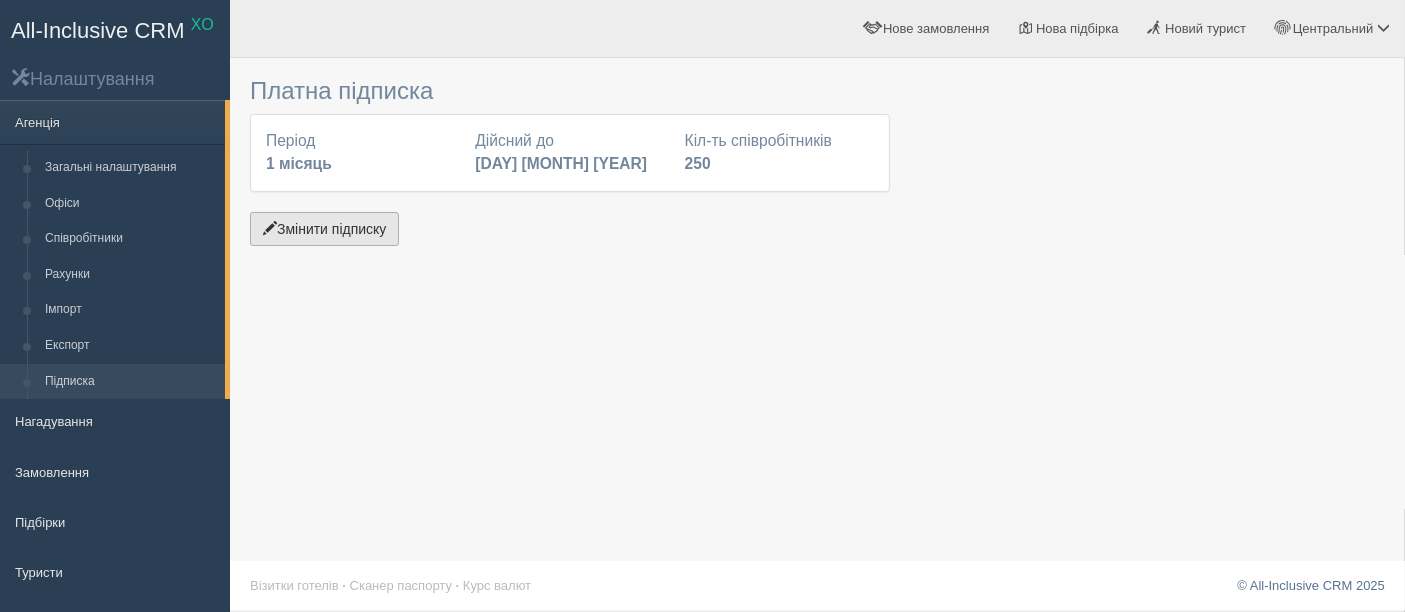 click on "Змінити підписку" at bounding box center (324, 229) 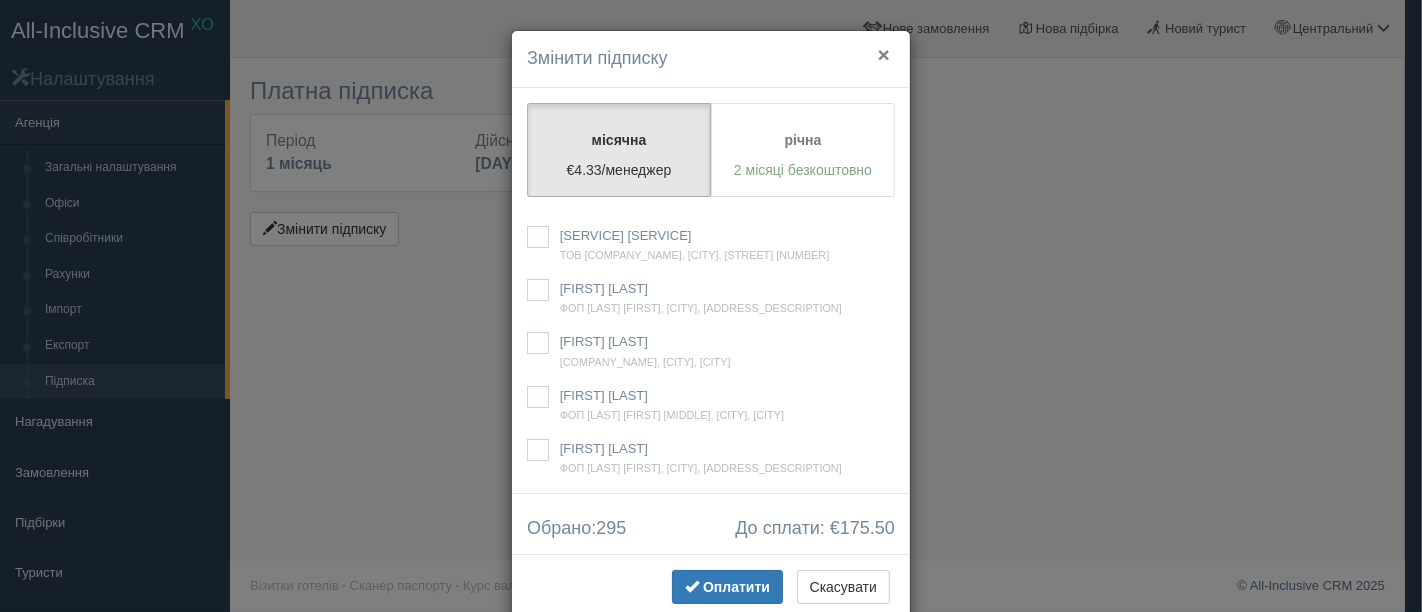 click on "×" at bounding box center (884, 54) 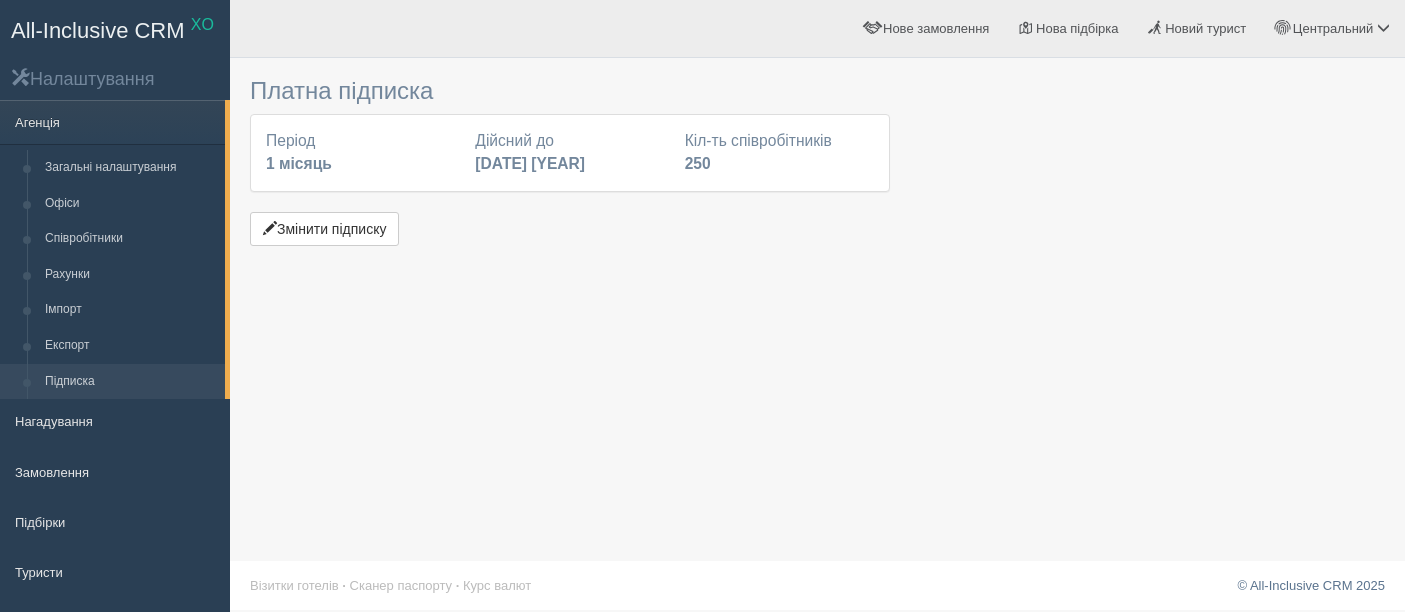 scroll, scrollTop: 0, scrollLeft: 0, axis: both 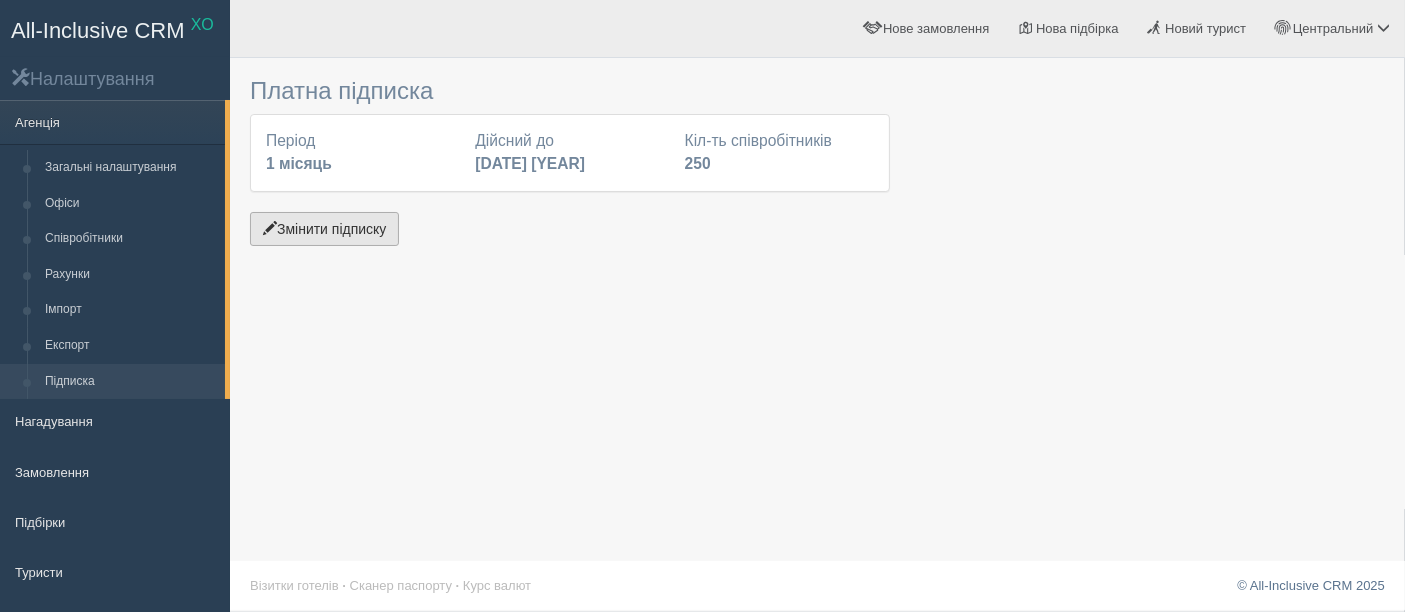 click on "Змінити підписку" at bounding box center [324, 229] 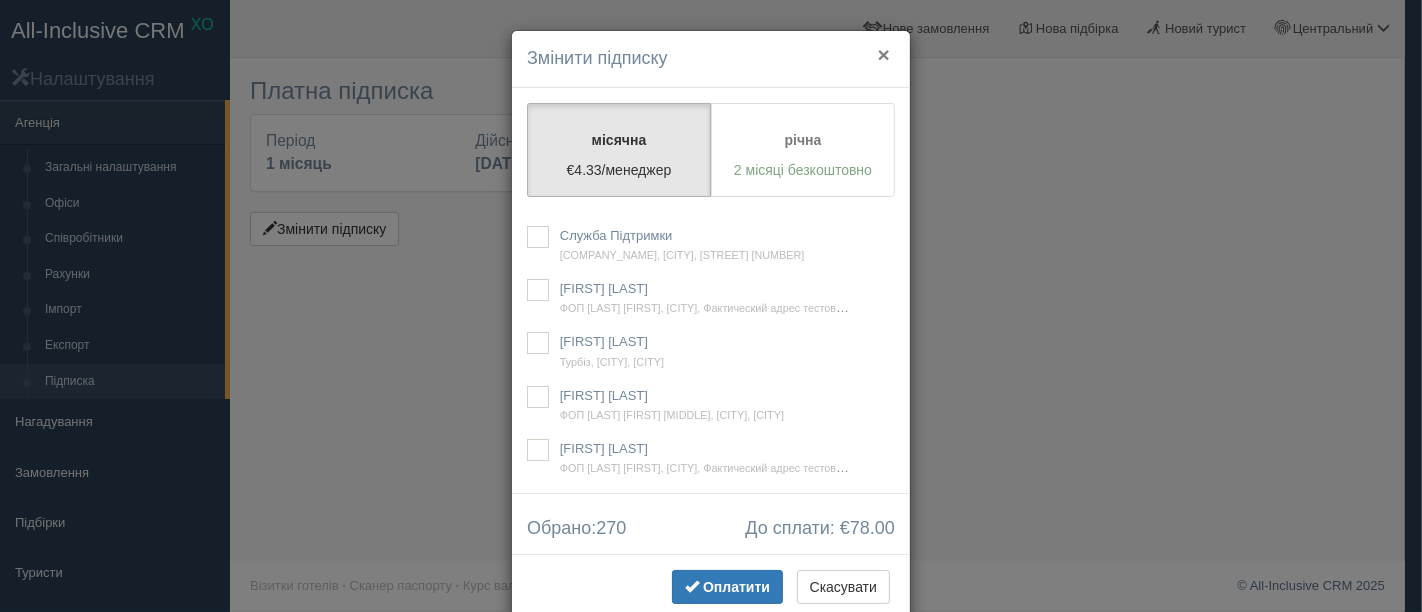 click on "×" at bounding box center (884, 54) 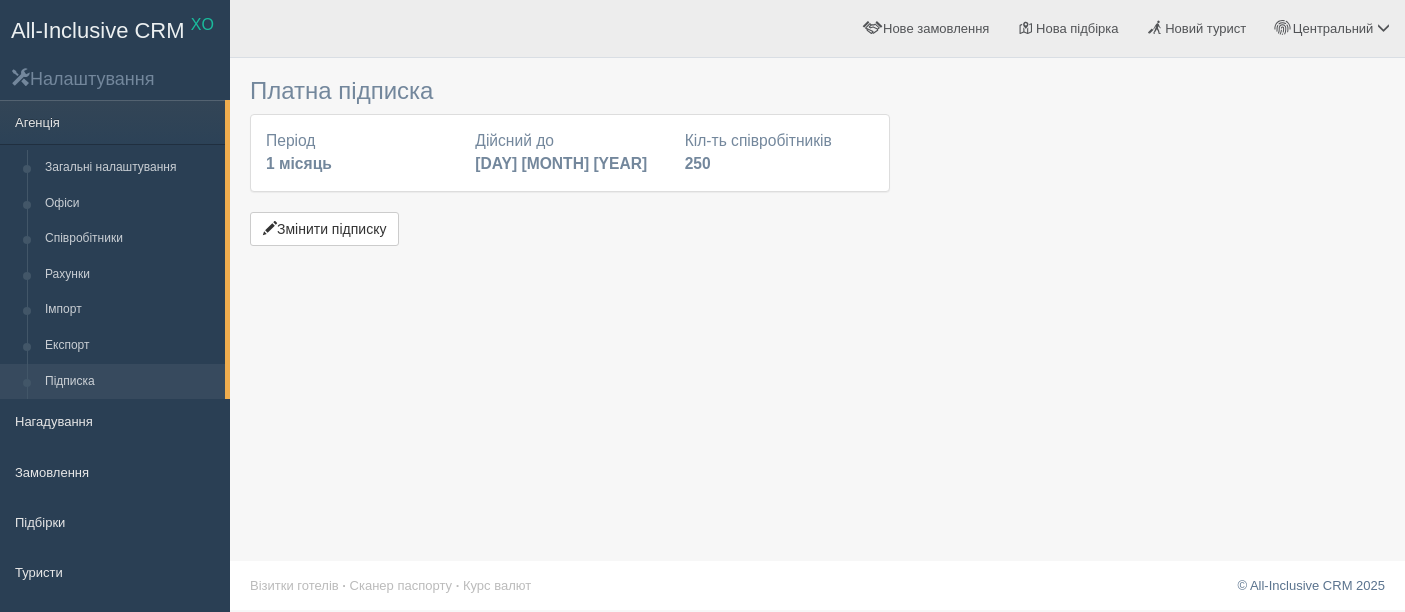 scroll, scrollTop: 0, scrollLeft: 0, axis: both 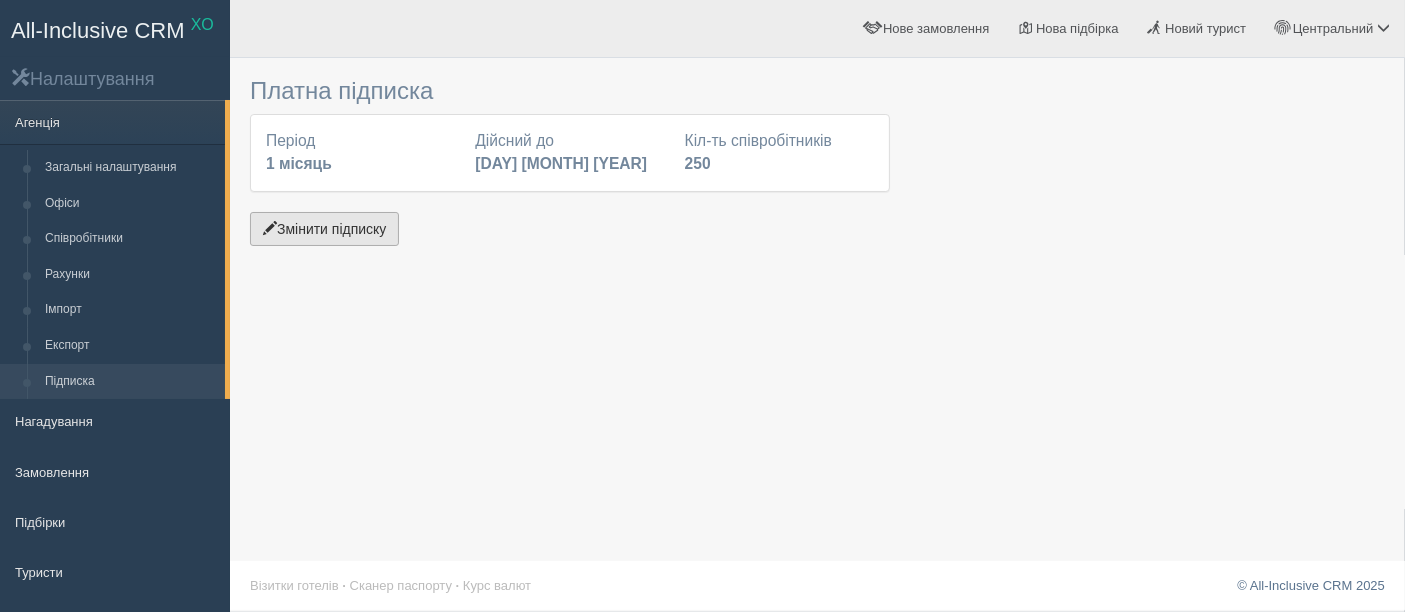click on "Змінити підписку" at bounding box center (324, 229) 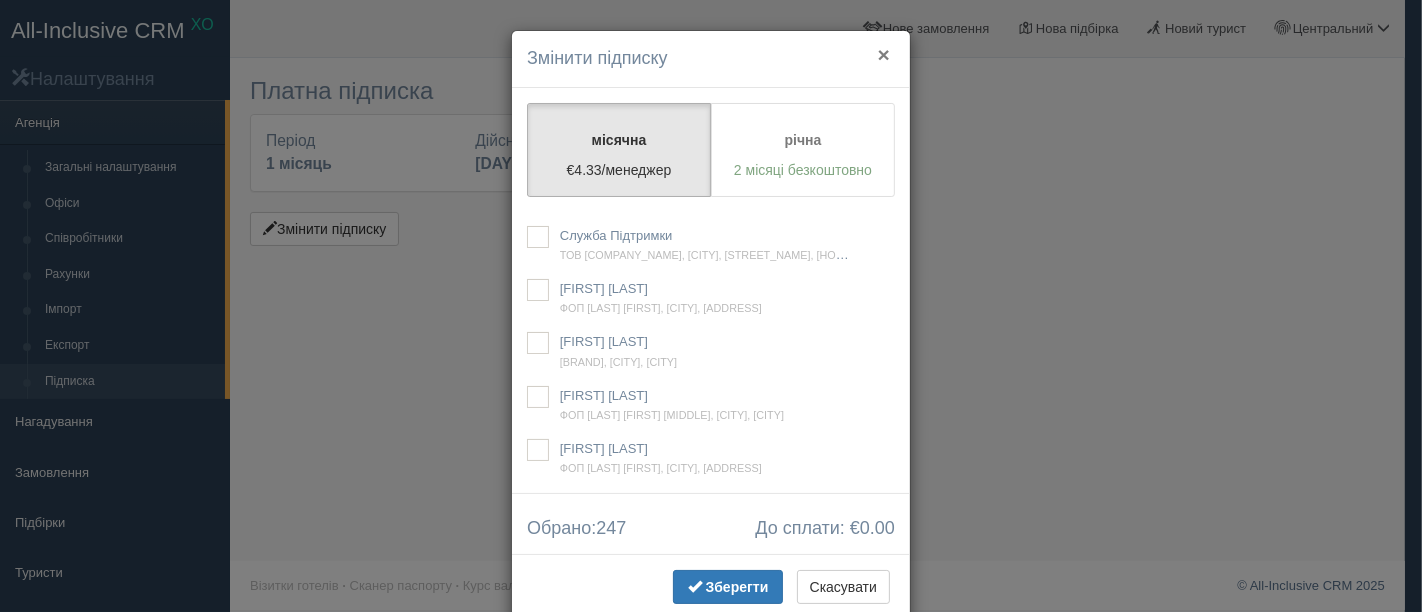 click on "×" at bounding box center (884, 54) 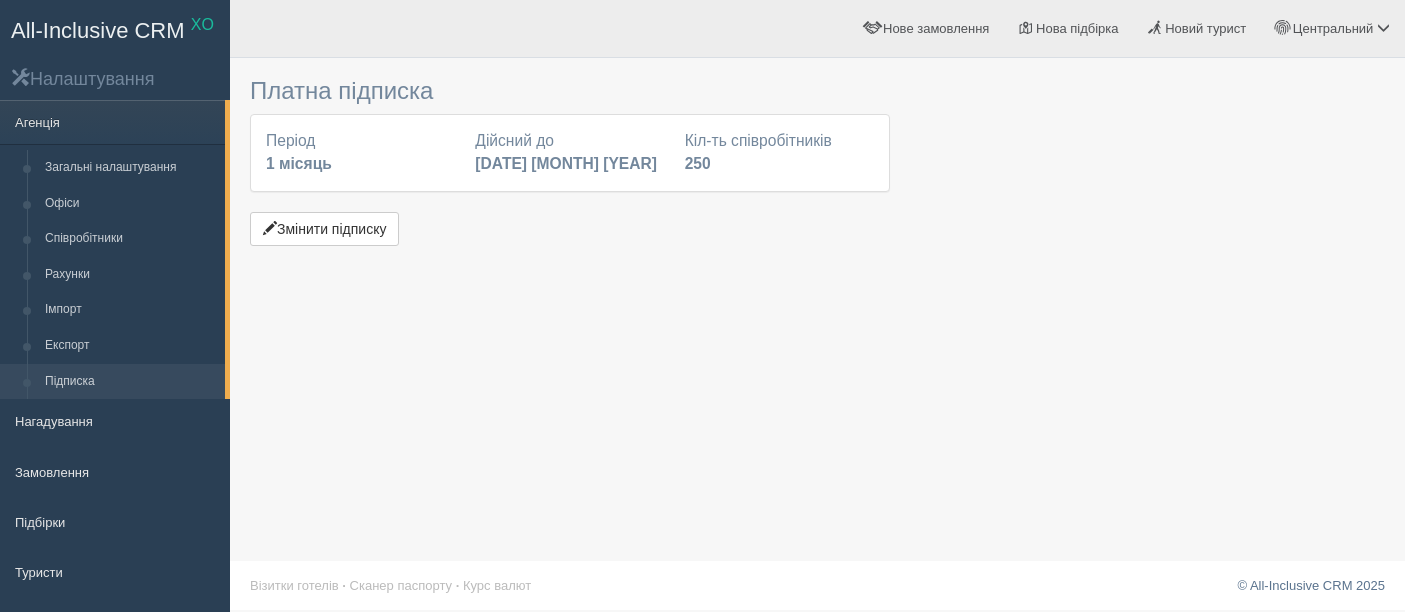scroll, scrollTop: 0, scrollLeft: 0, axis: both 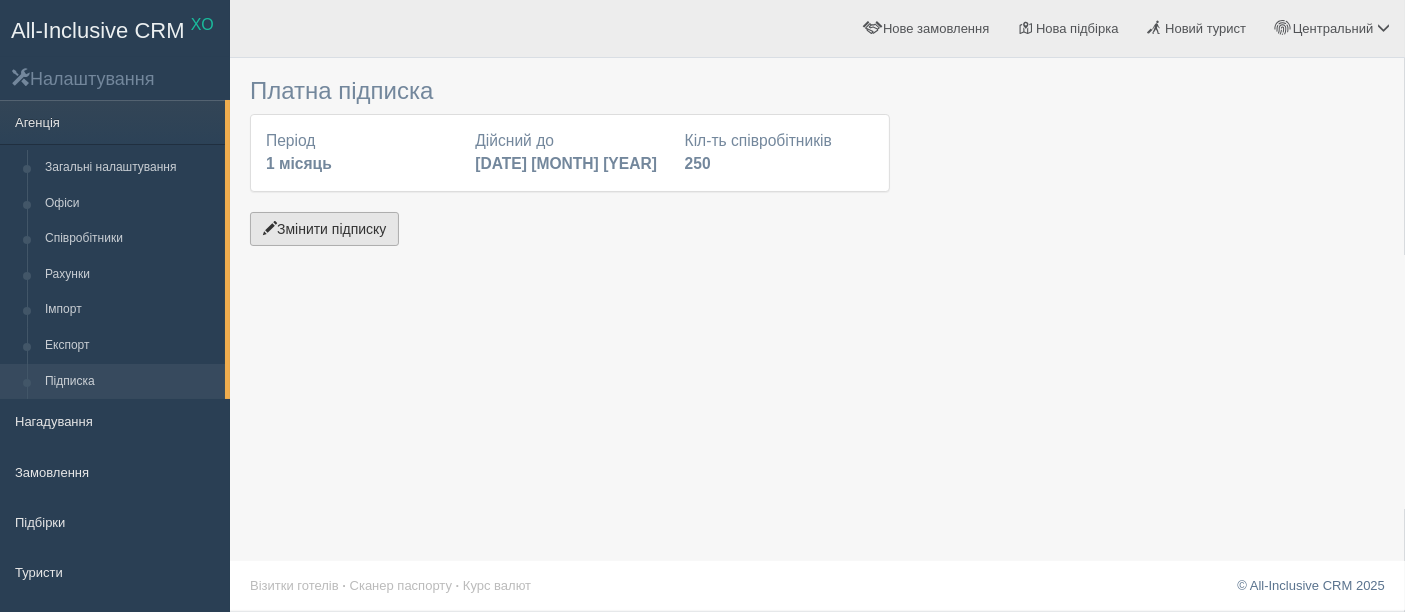 click on "Змінити підписку" at bounding box center (324, 229) 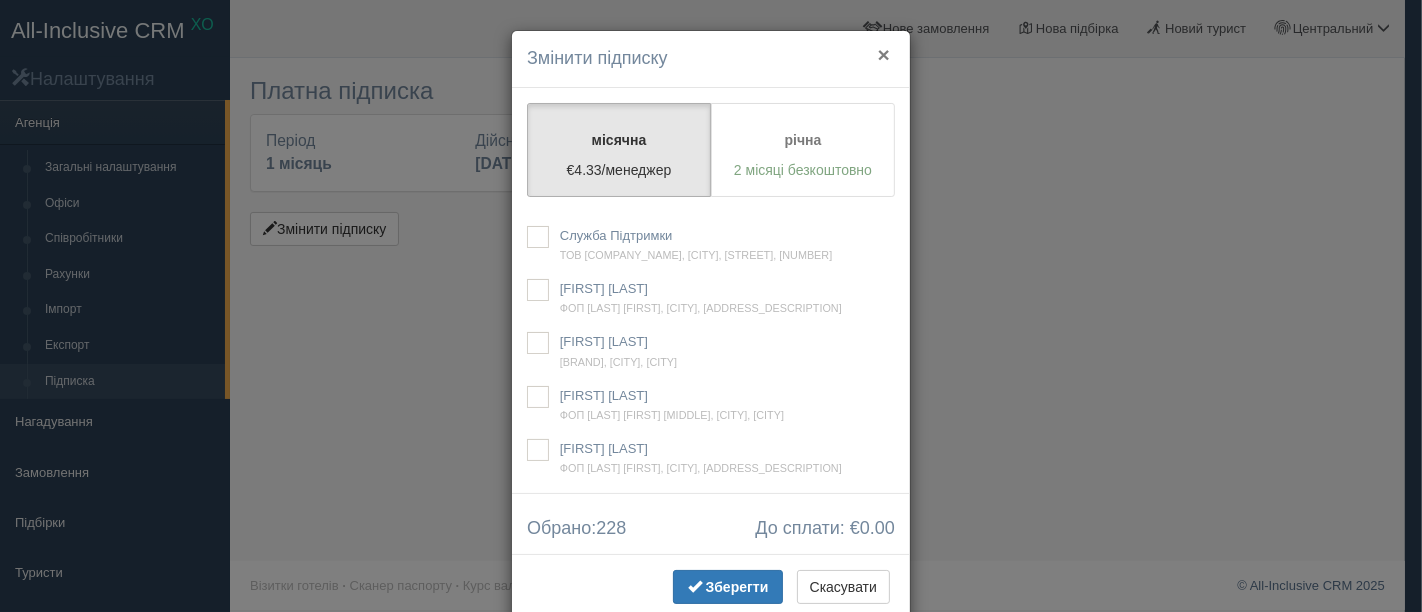 click on "×" at bounding box center (884, 54) 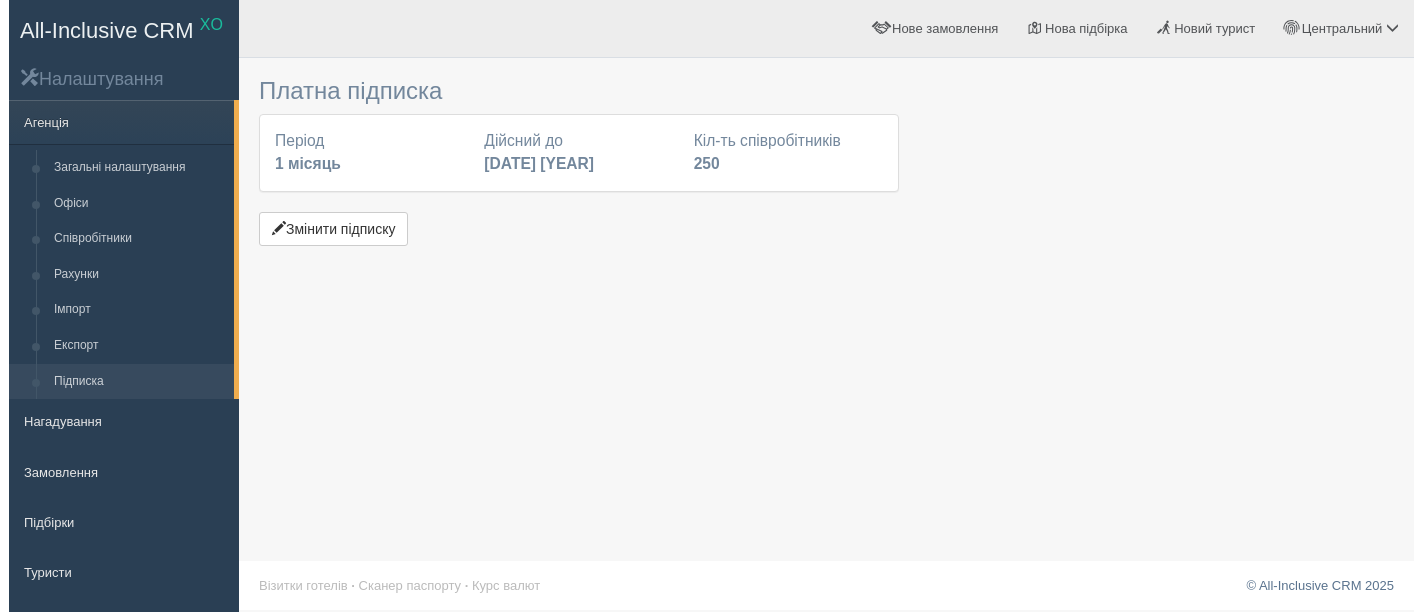 scroll, scrollTop: 0, scrollLeft: 0, axis: both 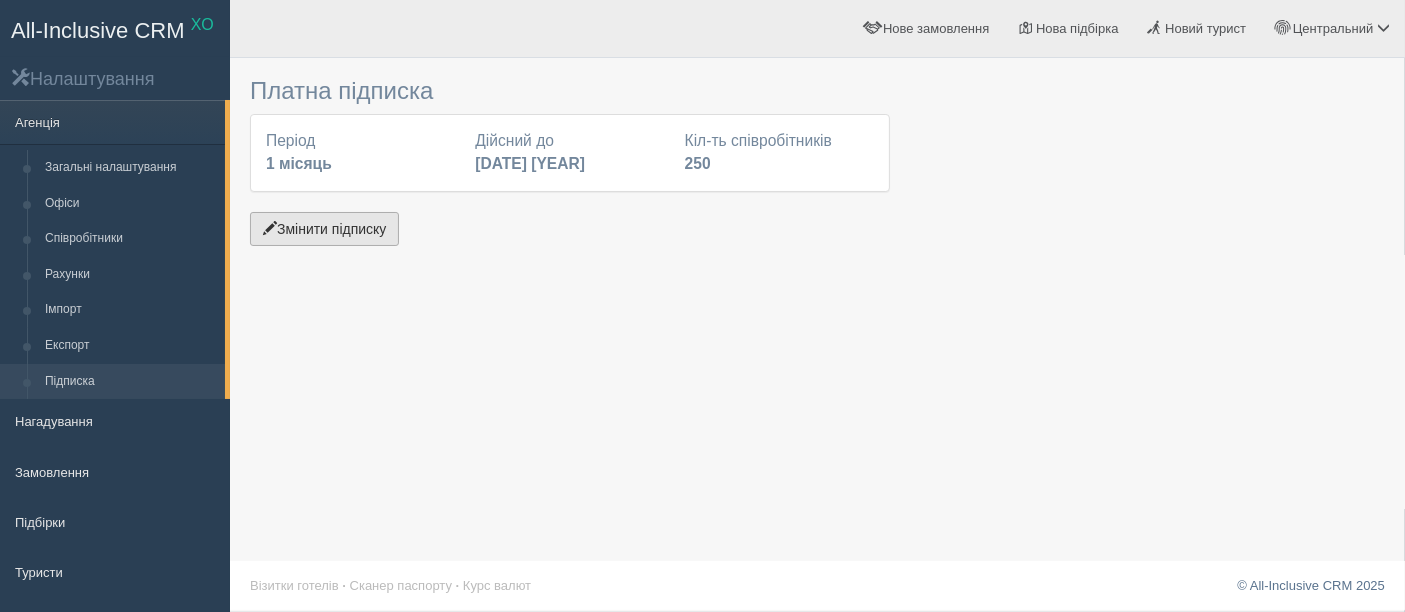 click on "Змінити підписку" at bounding box center [324, 229] 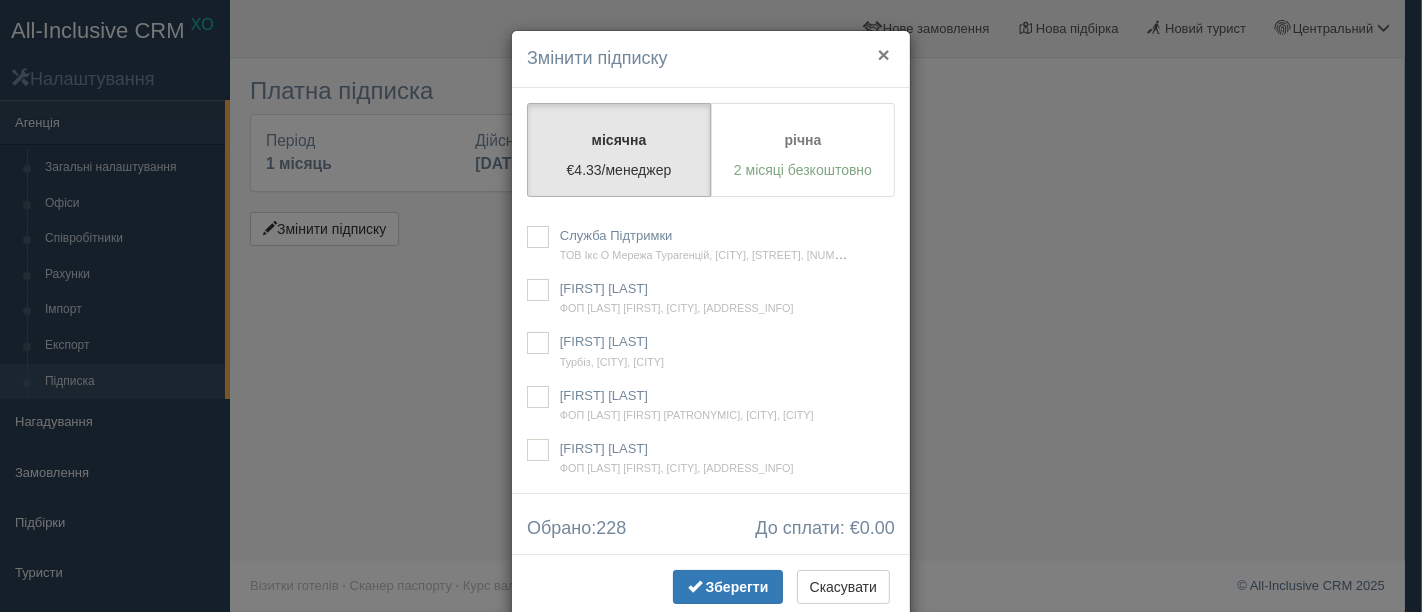 click on "×" at bounding box center [884, 54] 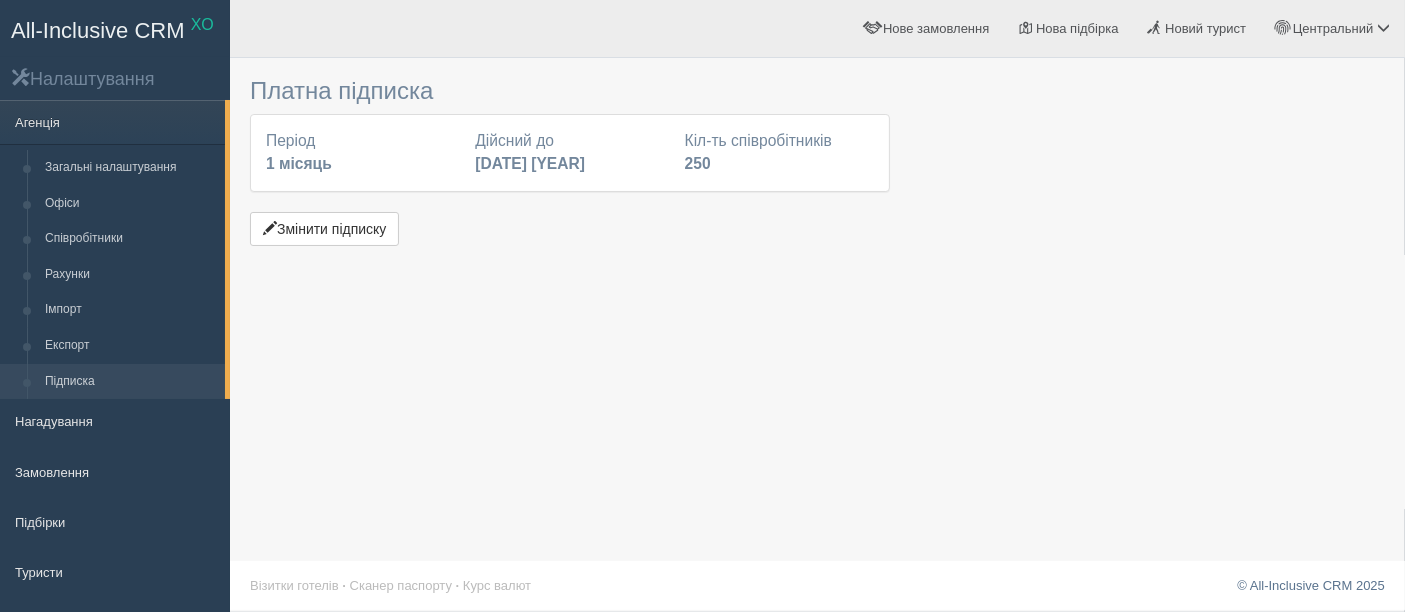 click on "Платна підписка
Період
1 місяць
Дійсний до
31 серпня 2025
Кіл-ть співробітників
250
Змінити підписку
×
Змінити підписку" at bounding box center [817, 306] 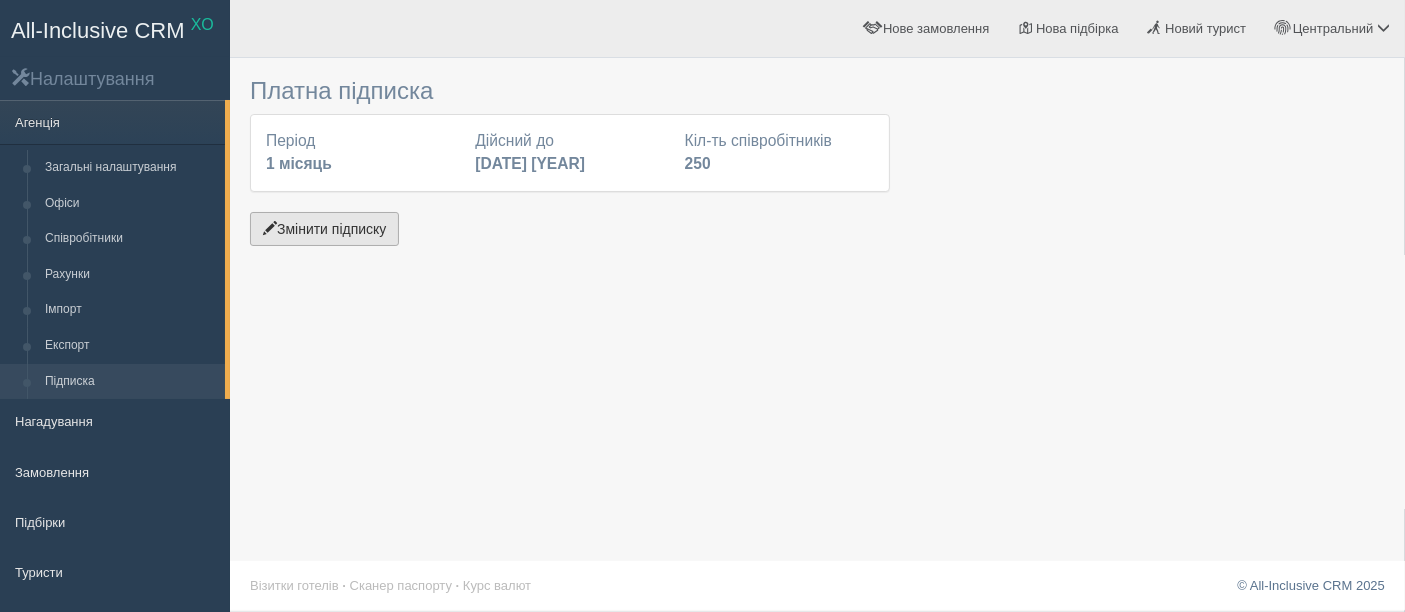 click on "Змінити підписку" at bounding box center (324, 229) 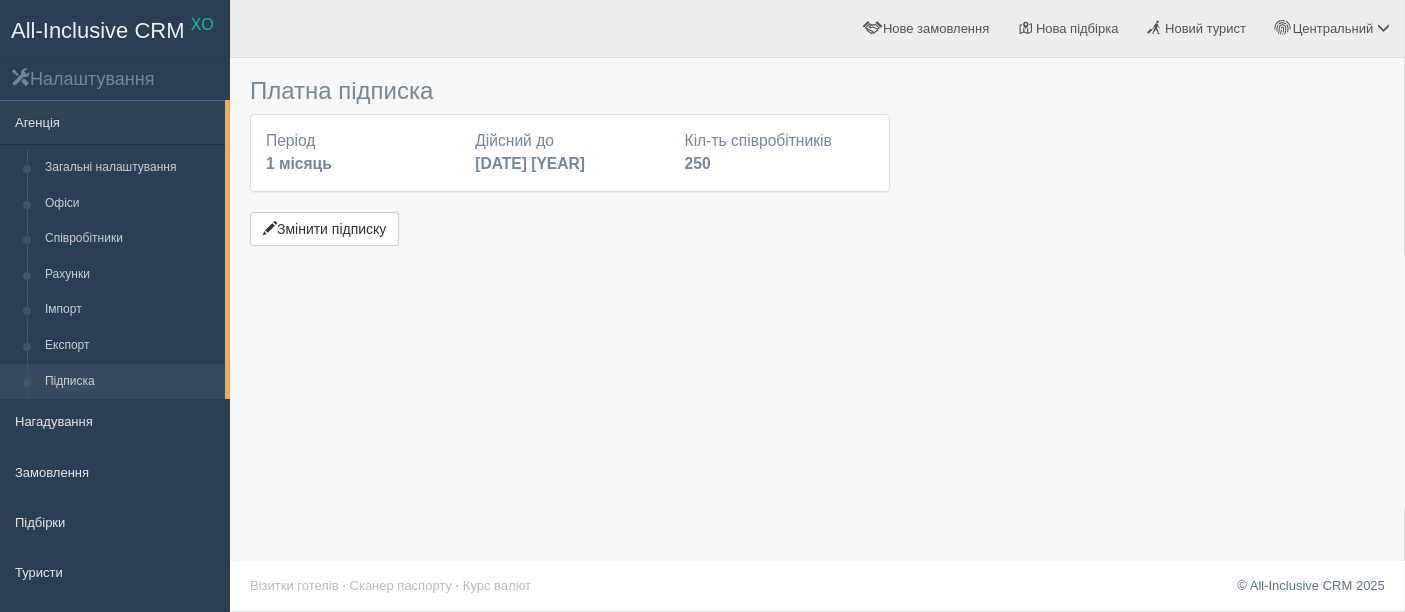 click at bounding box center [817, 159] 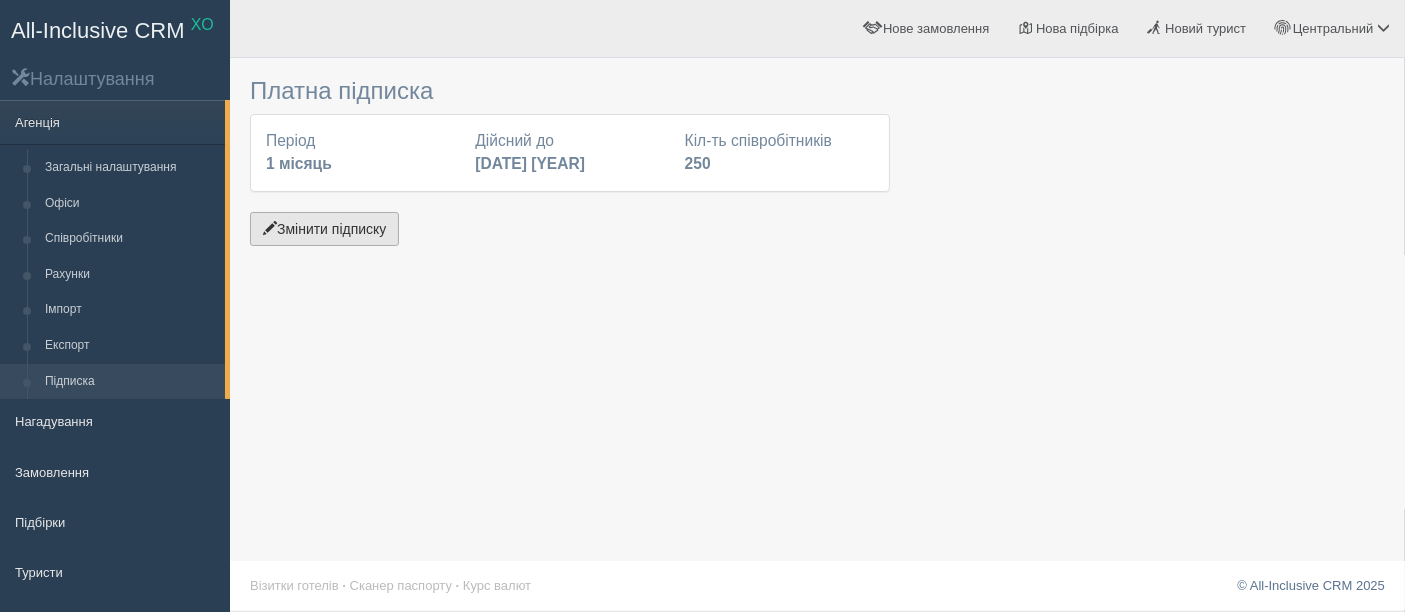 click on "Змінити підписку" at bounding box center (324, 229) 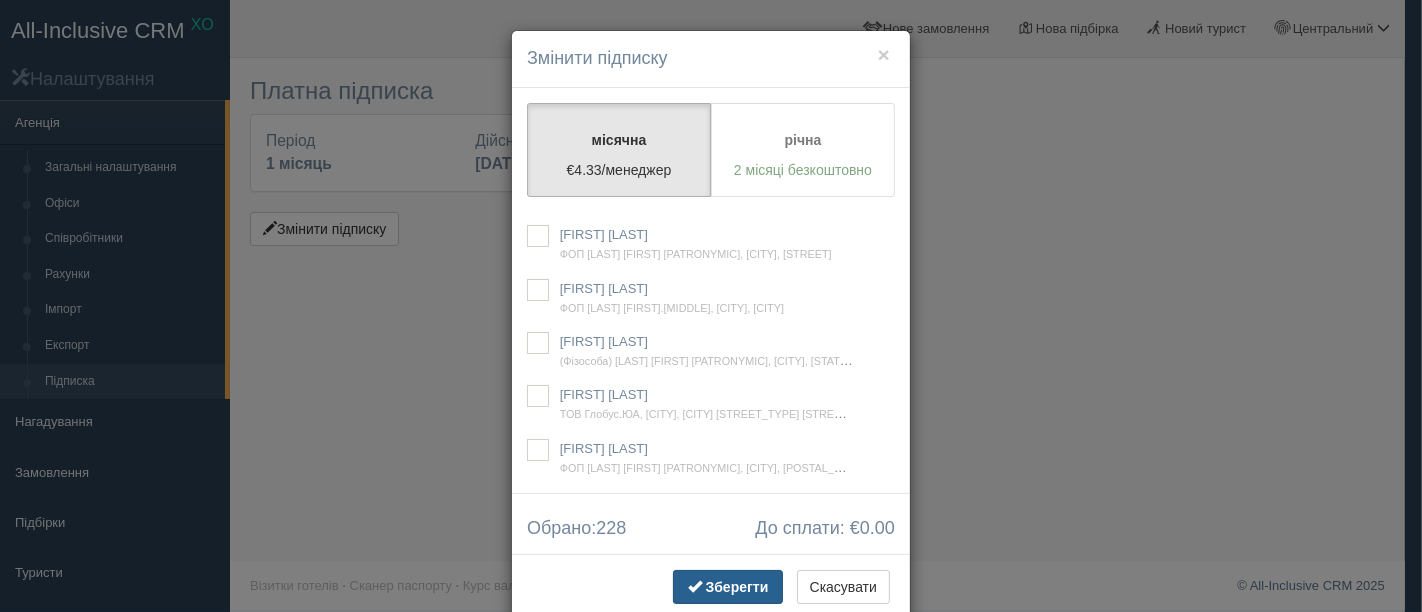 scroll, scrollTop: 58079, scrollLeft: 0, axis: vertical 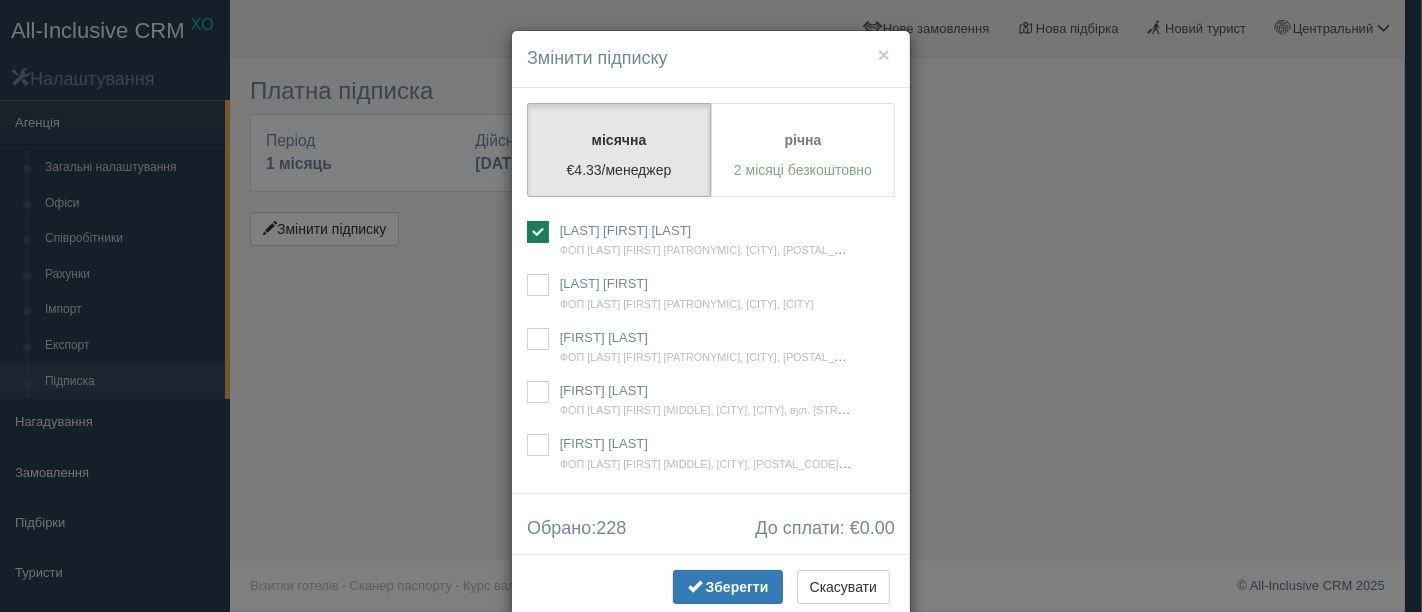 click at bounding box center [538, -354] 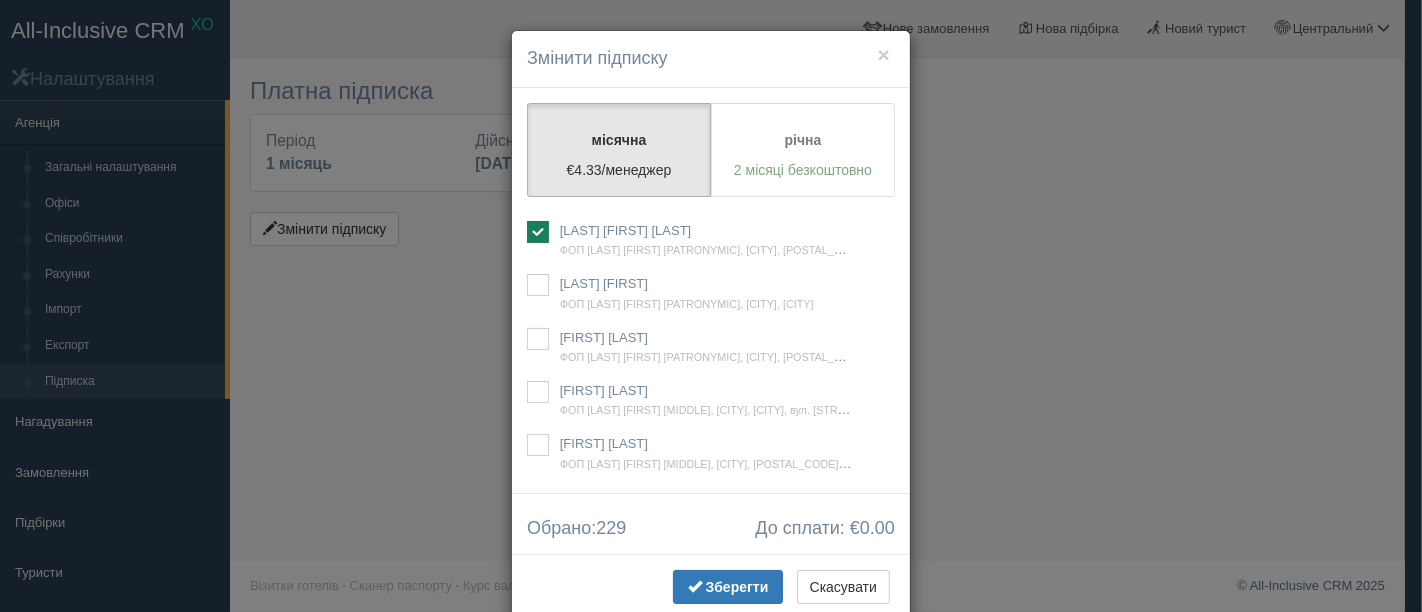 checkbox on "true" 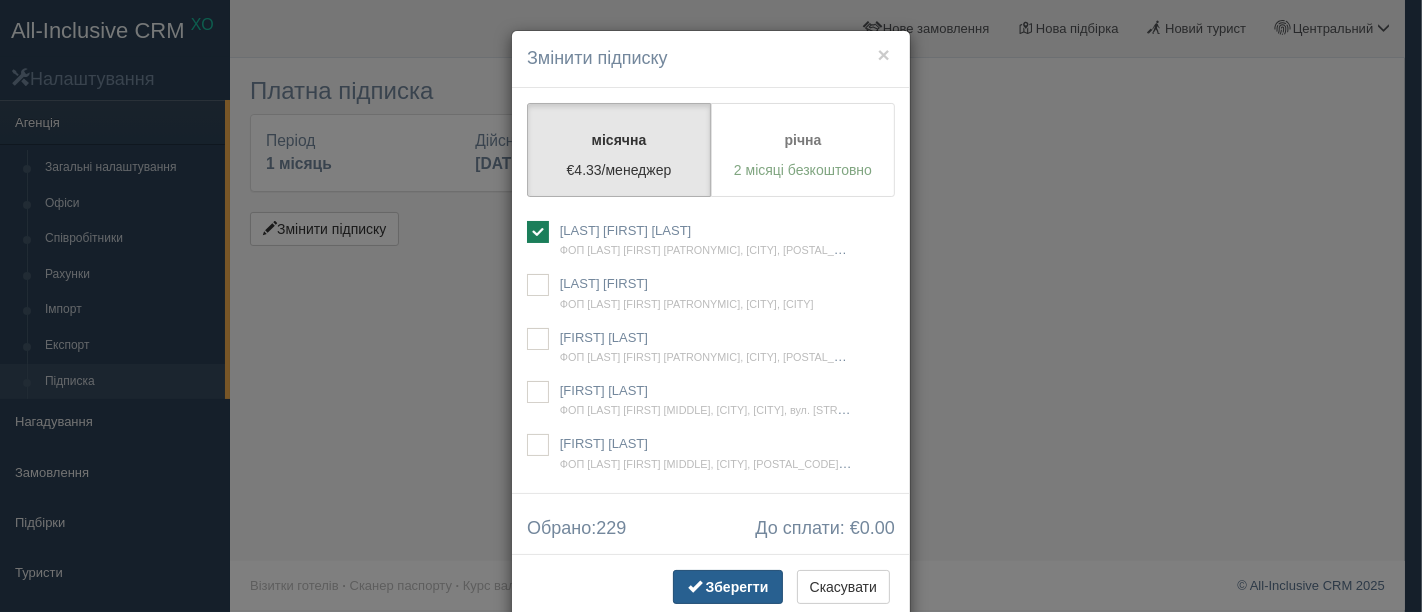 click on "Зберегти" at bounding box center (737, 587) 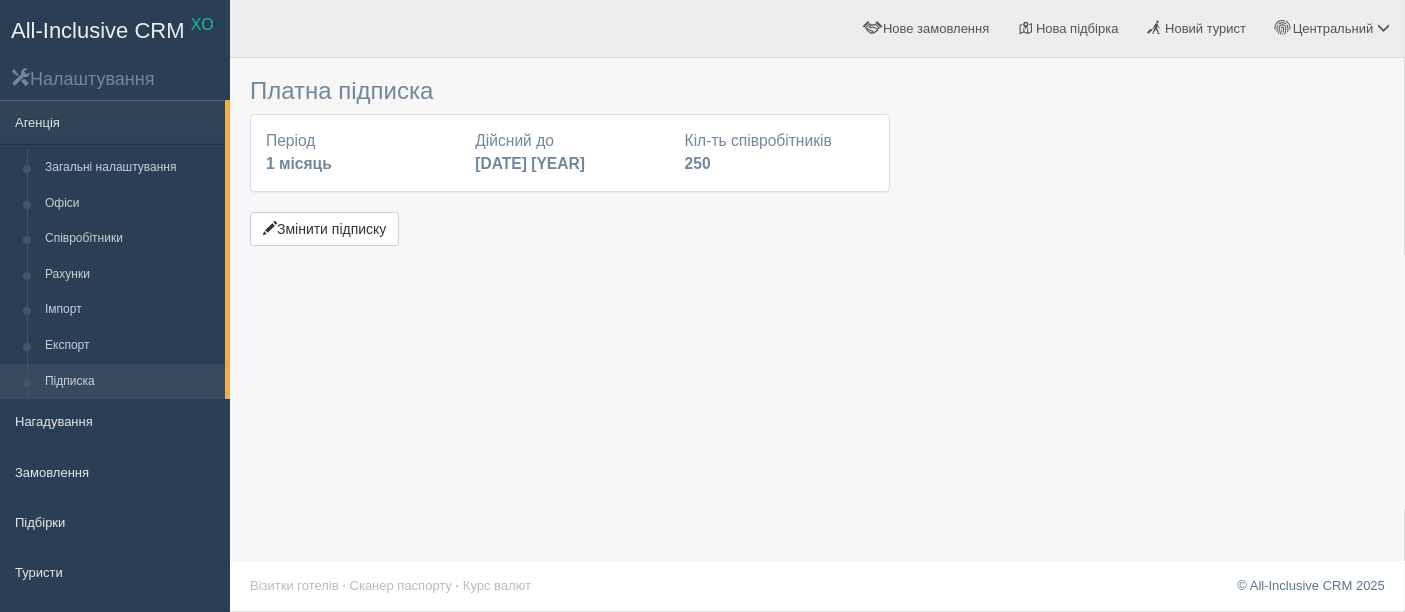 click on "Платна підписка
Період
1 місяць
Дійсний до
31 серпня 2025
Кіл-ть співробітників
250
Змінити підписку
×
Змінити підписку" at bounding box center (817, 306) 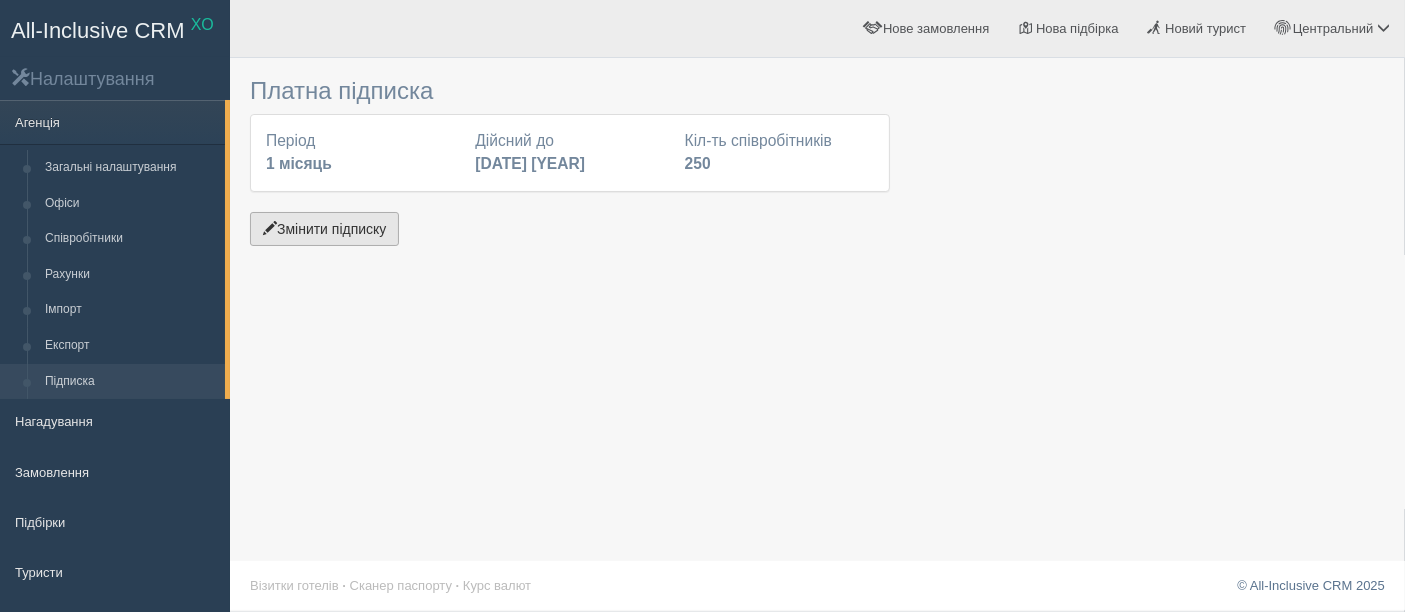 click on "Змінити підписку" at bounding box center (324, 229) 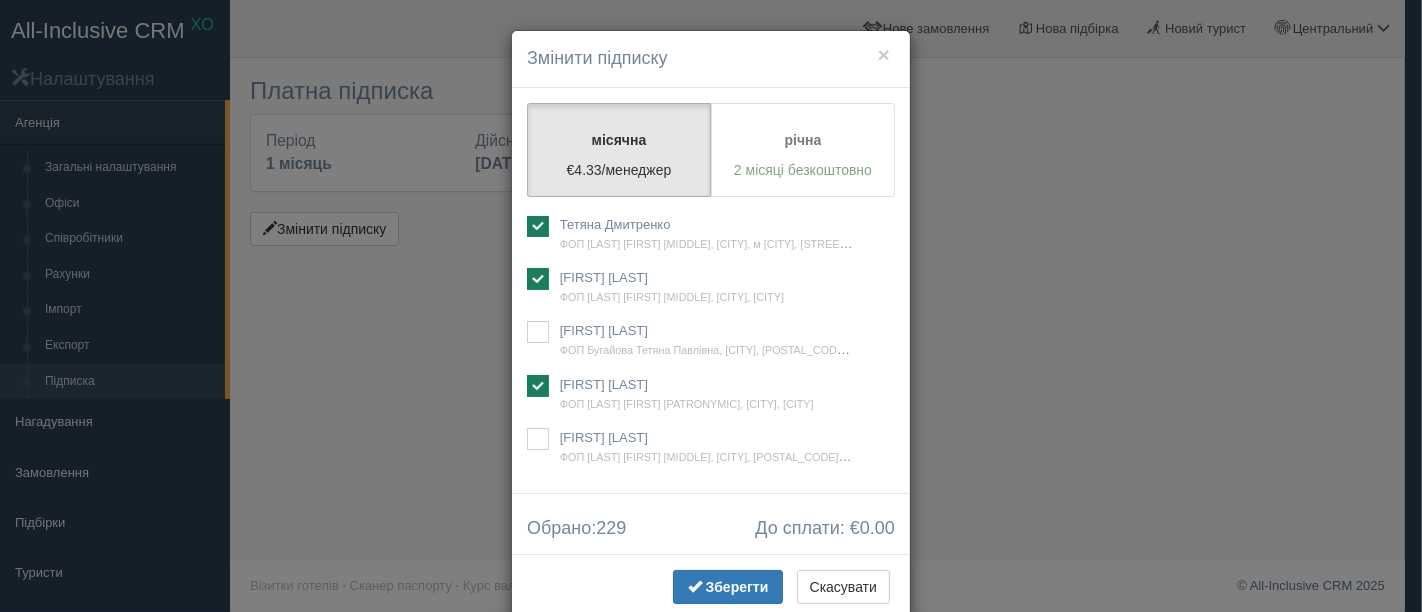 scroll, scrollTop: 22667, scrollLeft: 0, axis: vertical 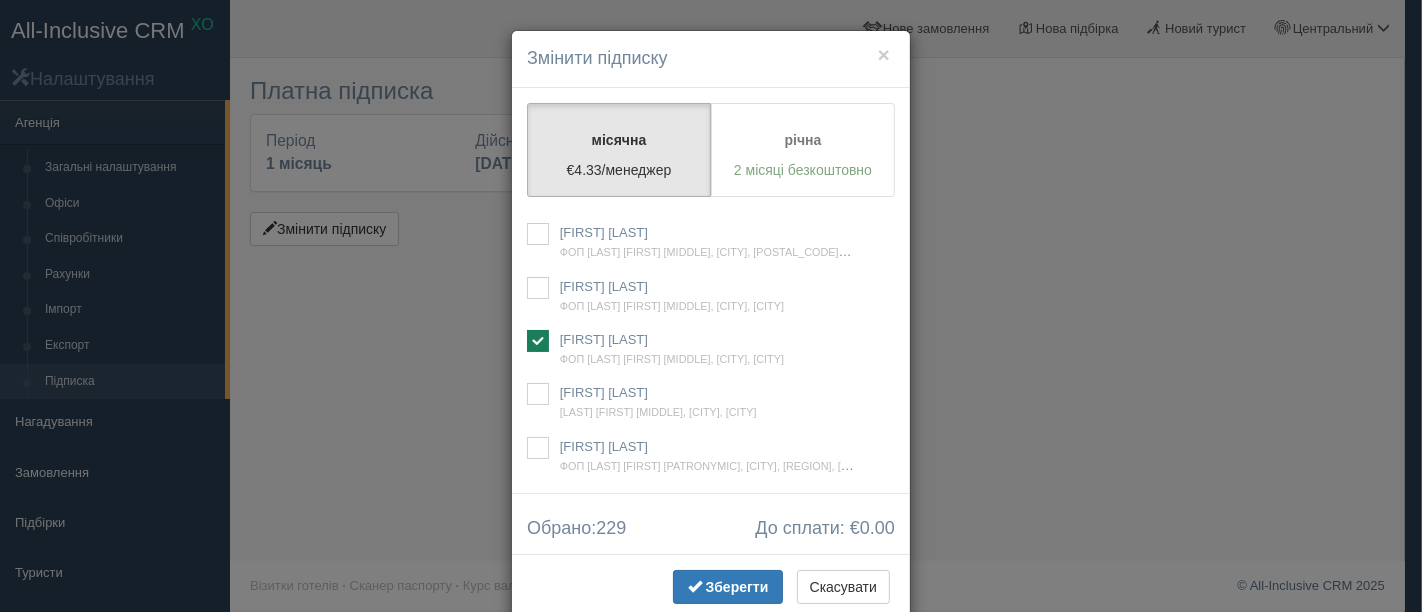 click at bounding box center (538, 74) 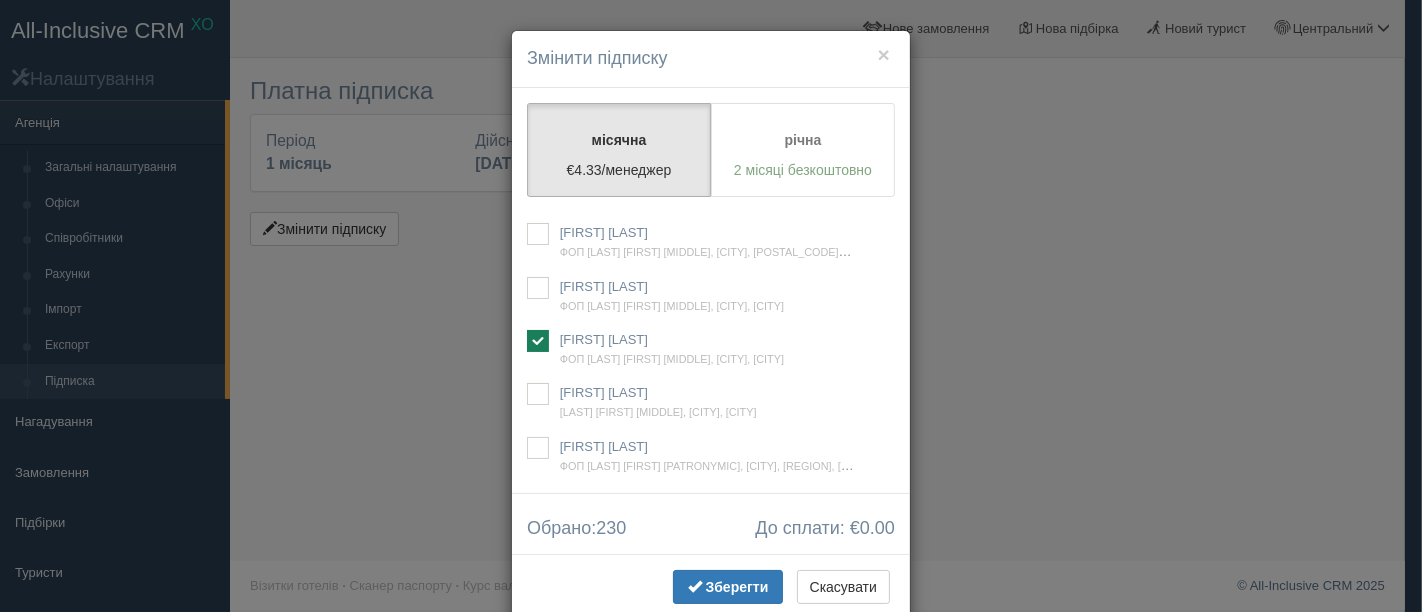 checkbox on "true" 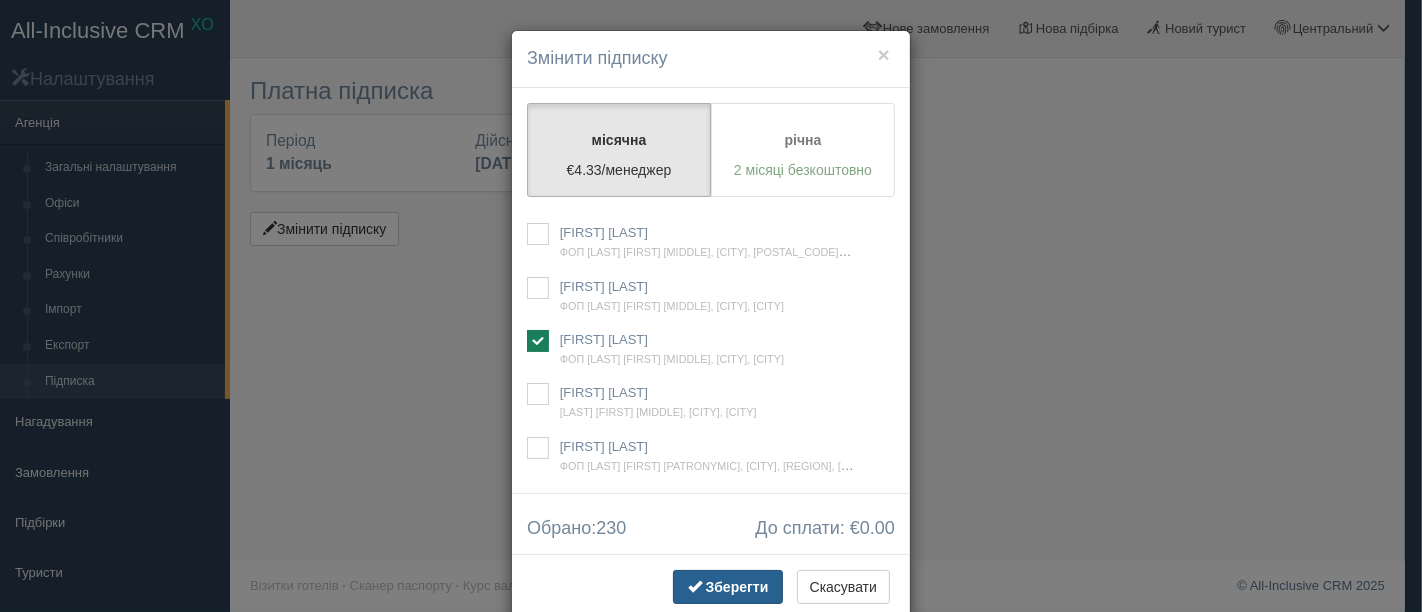 click on "Зберегти" at bounding box center [728, 587] 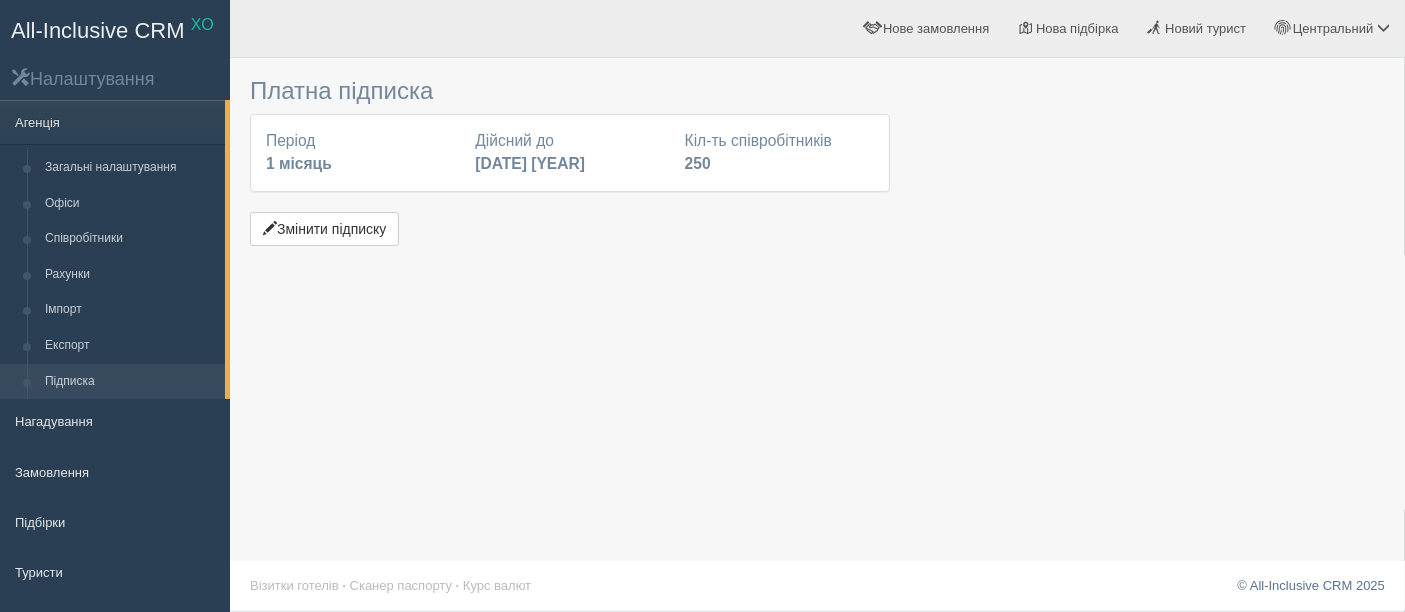 drag, startPoint x: 1351, startPoint y: 249, endPoint x: 1083, endPoint y: 178, distance: 277.2454 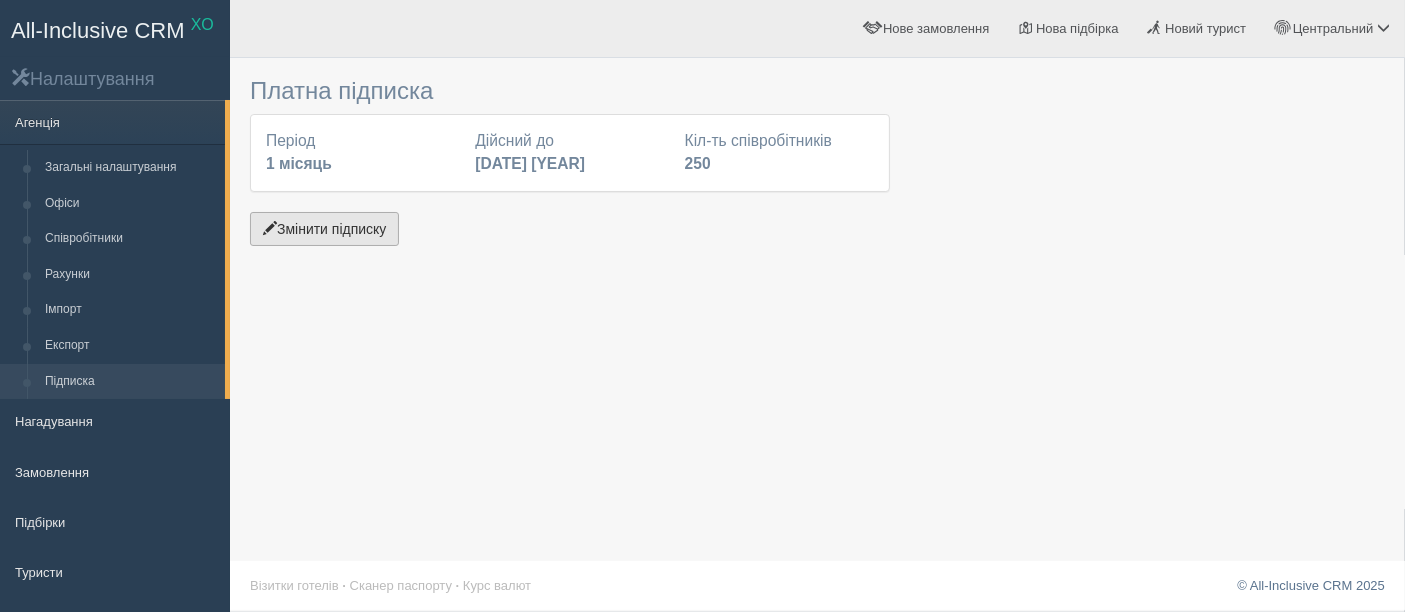 click on "Змінити підписку" at bounding box center [324, 229] 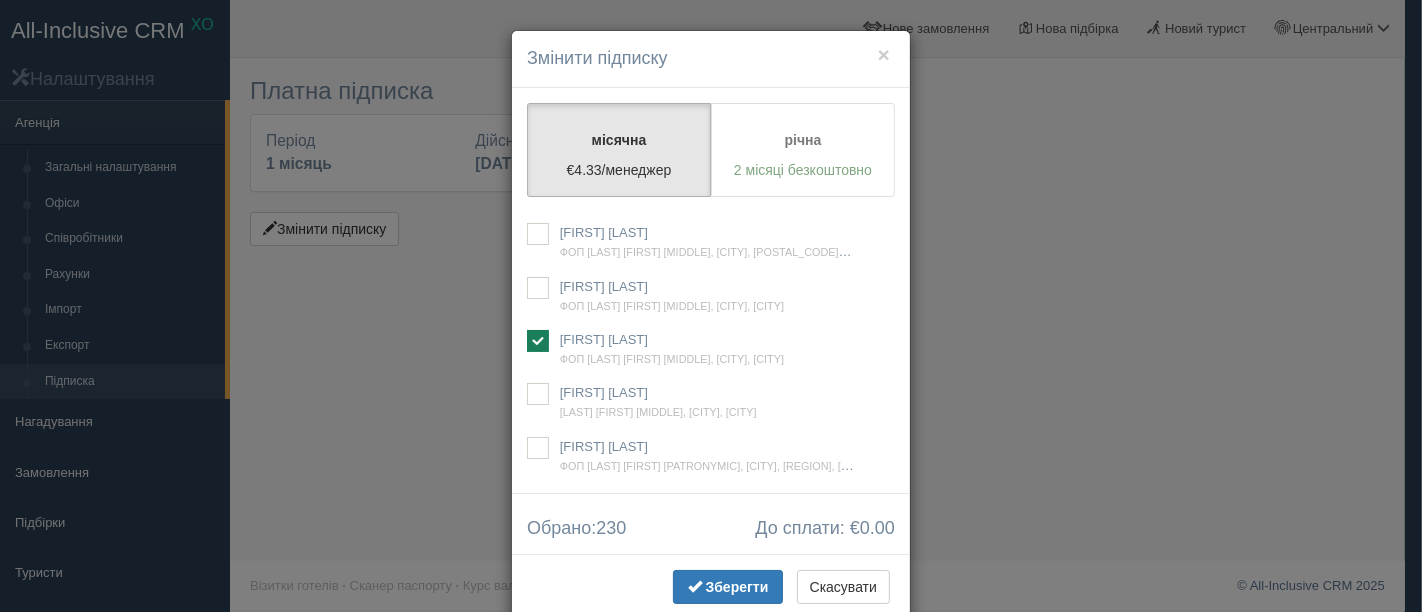 scroll, scrollTop: 2100, scrollLeft: 0, axis: vertical 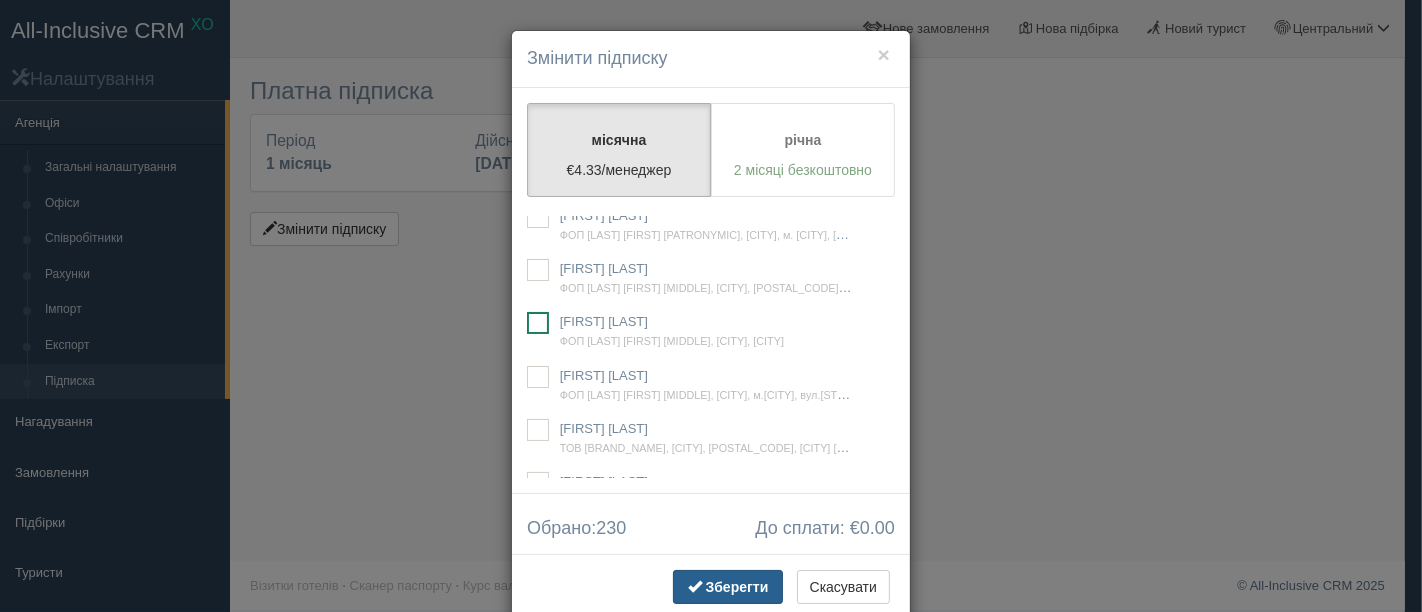 drag, startPoint x: 537, startPoint y: 348, endPoint x: 711, endPoint y: 572, distance: 283.64062 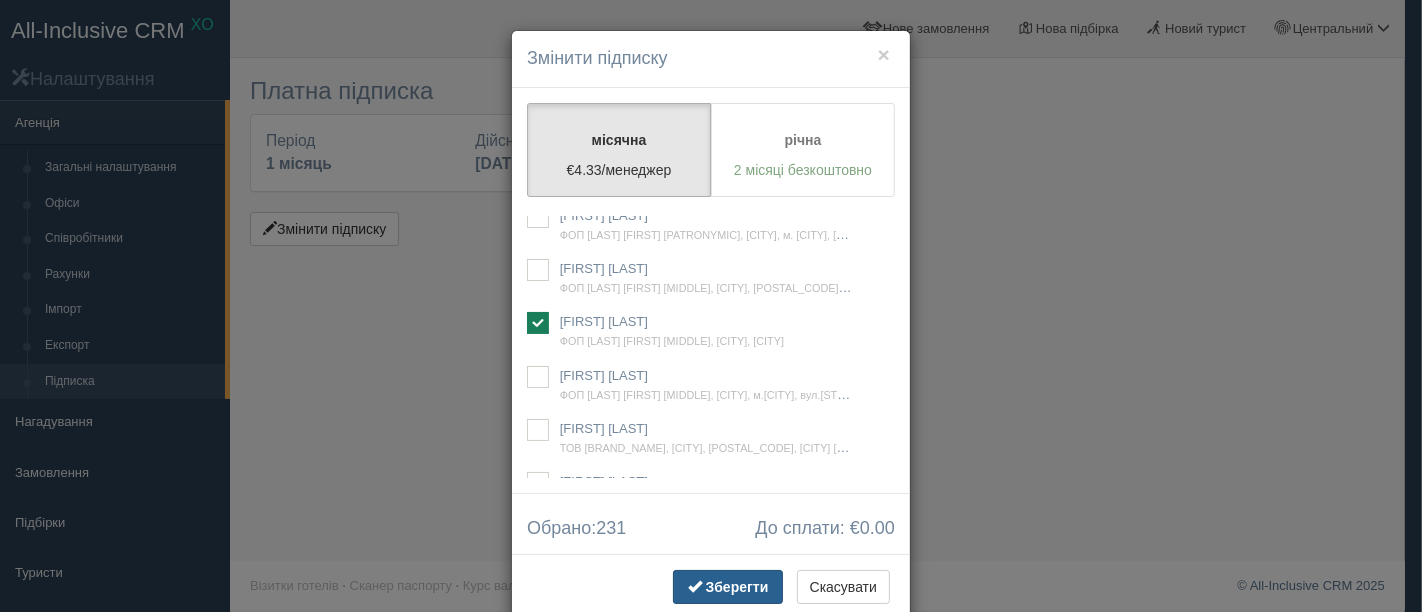 checkbox on "true" 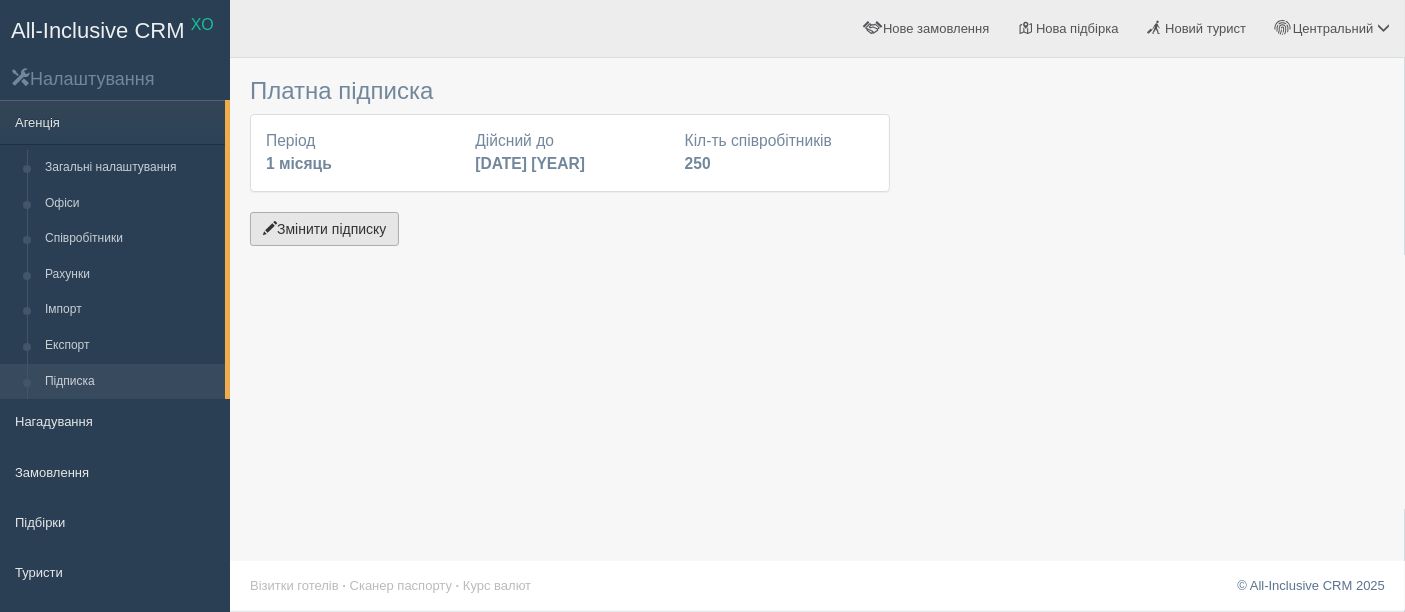 click on "Змінити підписку" at bounding box center [324, 229] 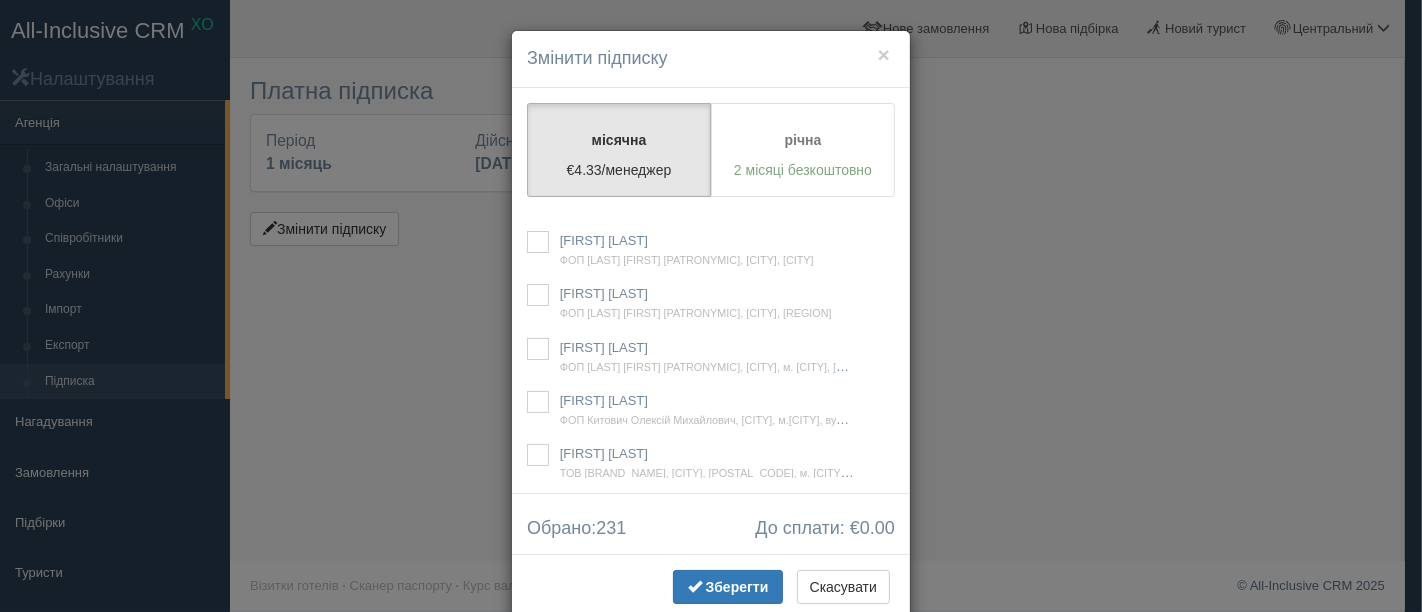 scroll, scrollTop: 49388, scrollLeft: 0, axis: vertical 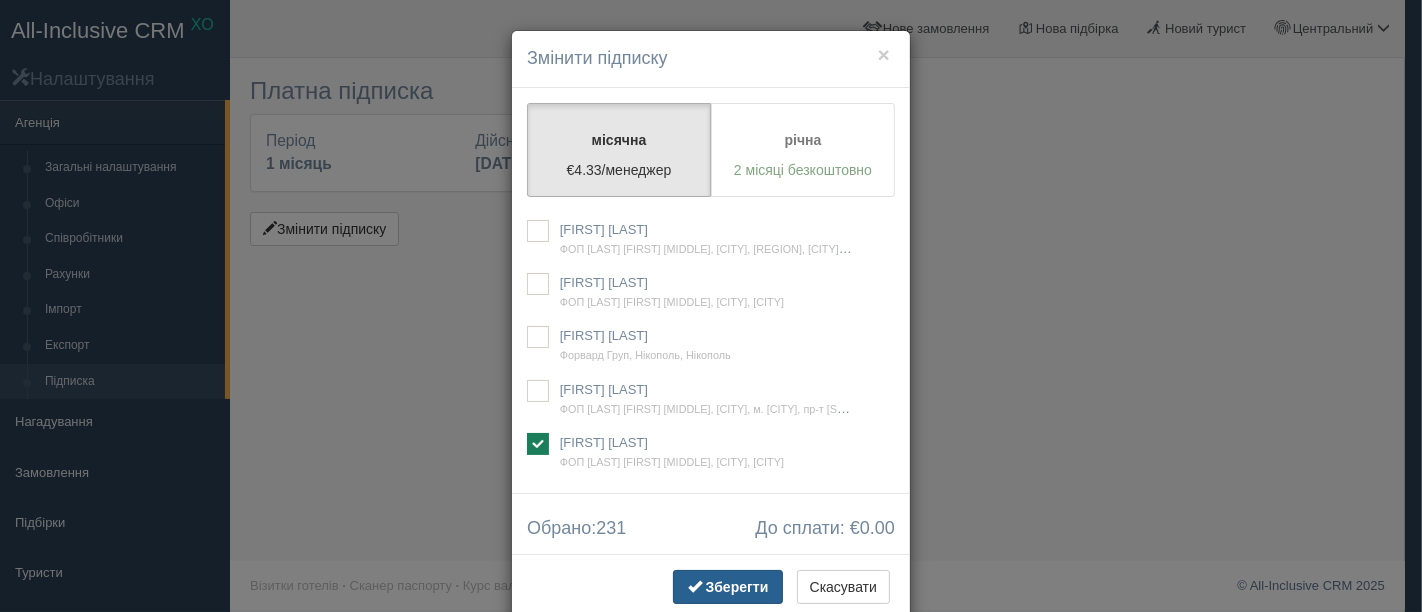 drag, startPoint x: 535, startPoint y: 342, endPoint x: 720, endPoint y: 575, distance: 297.51303 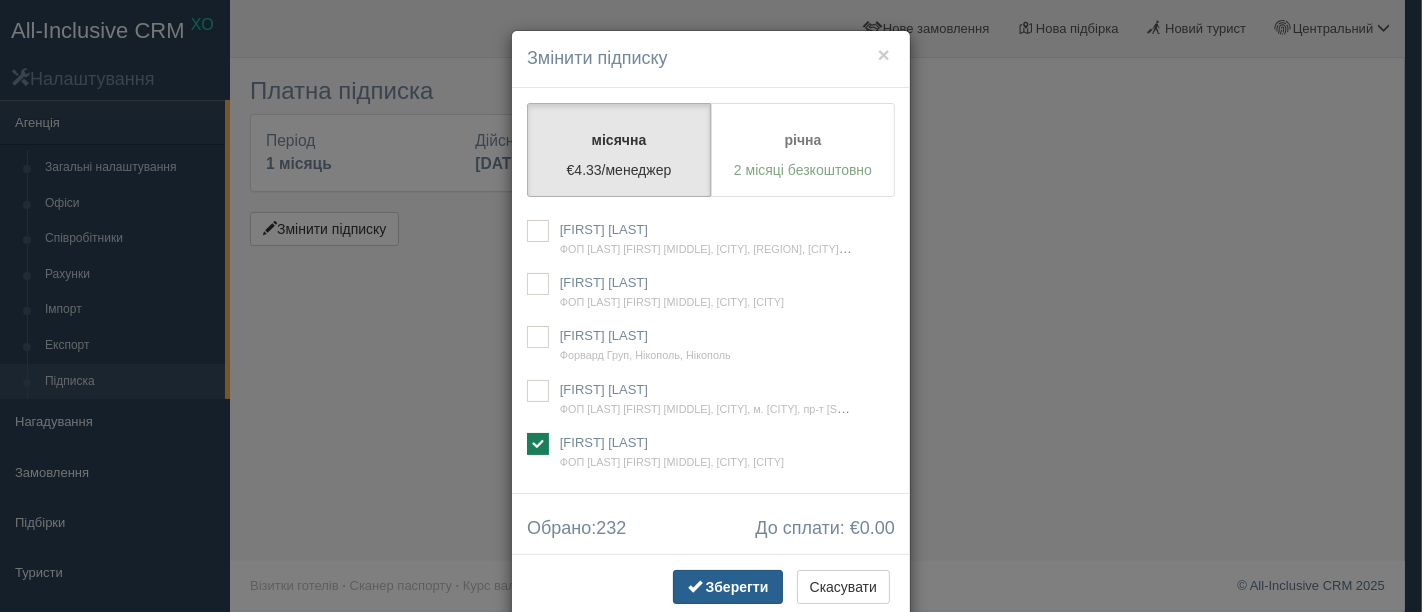 checkbox on "true" 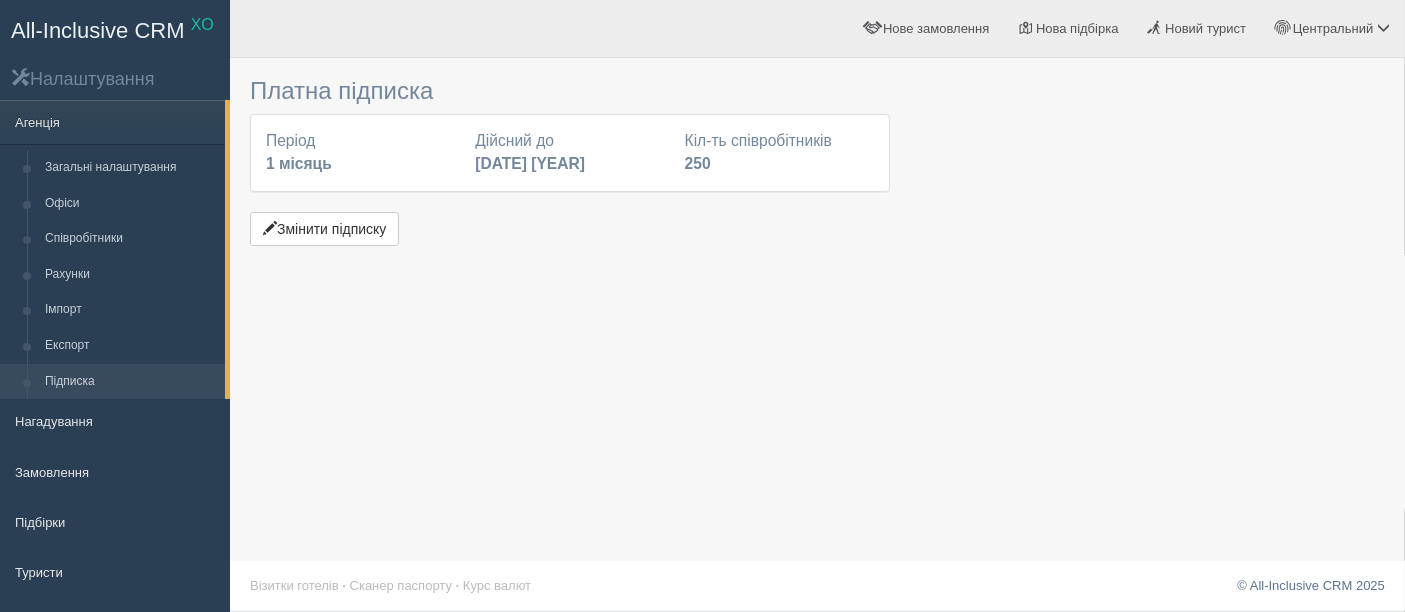 drag, startPoint x: 1142, startPoint y: 312, endPoint x: 390, endPoint y: 18, distance: 807.42804 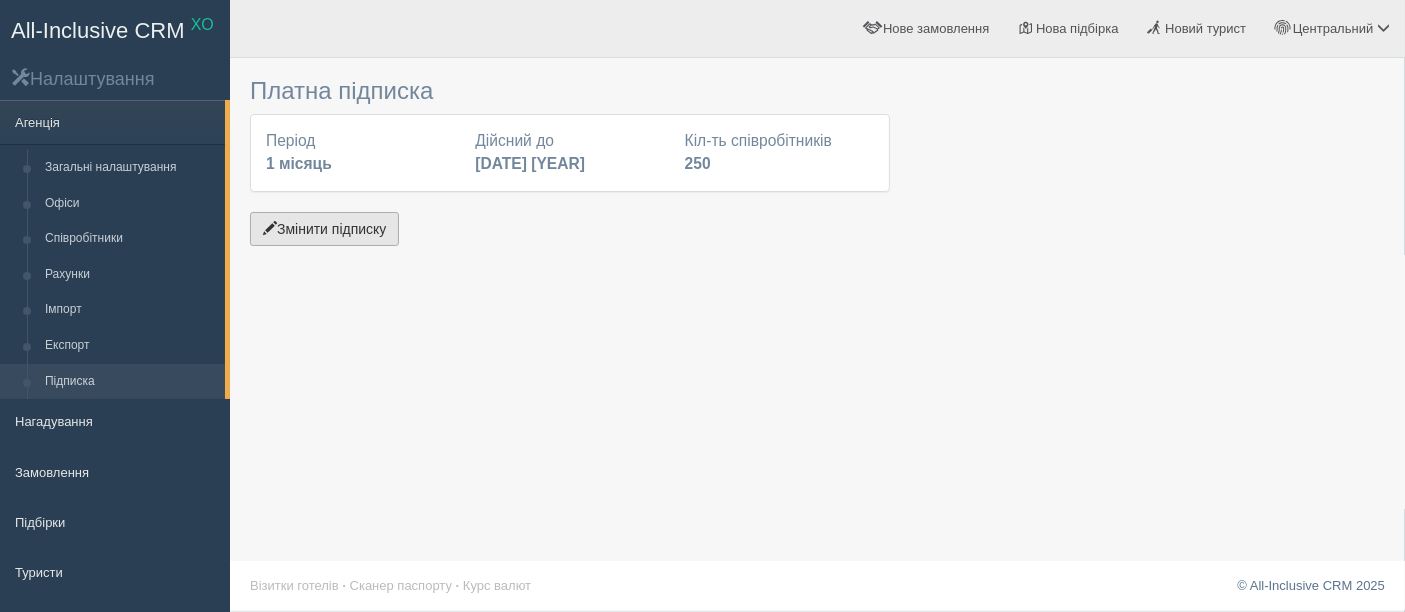 click on "Змінити підписку" at bounding box center [324, 229] 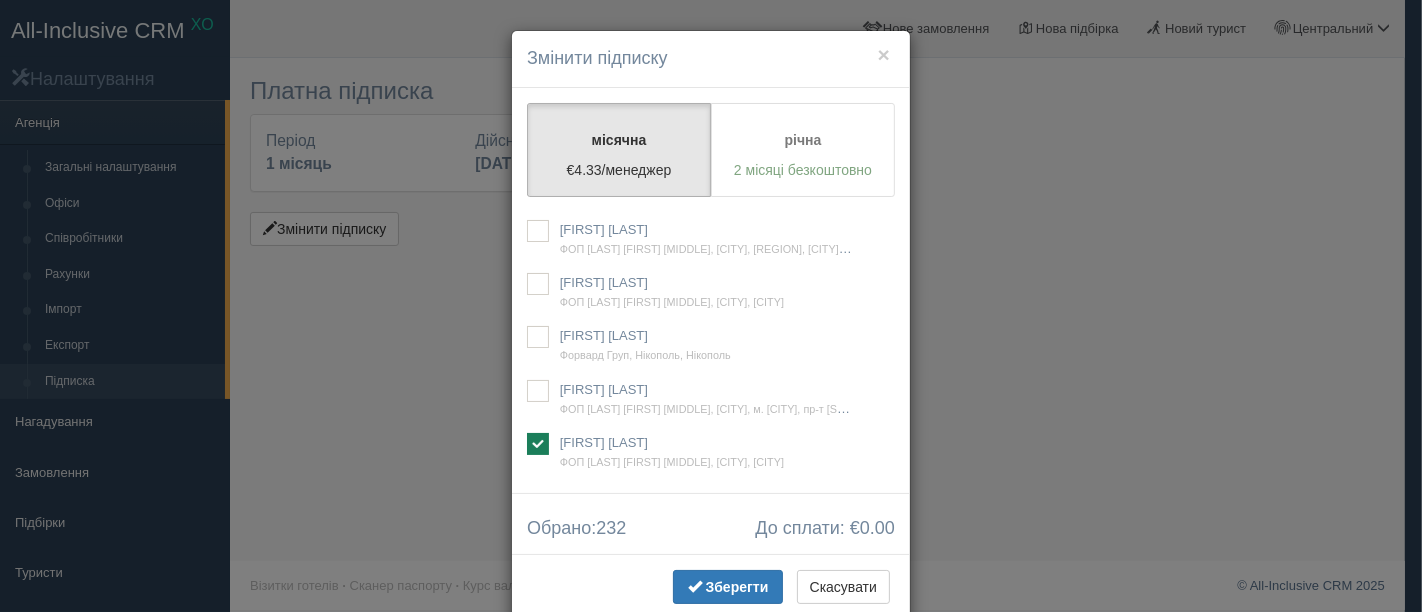 scroll, scrollTop: 14948, scrollLeft: 0, axis: vertical 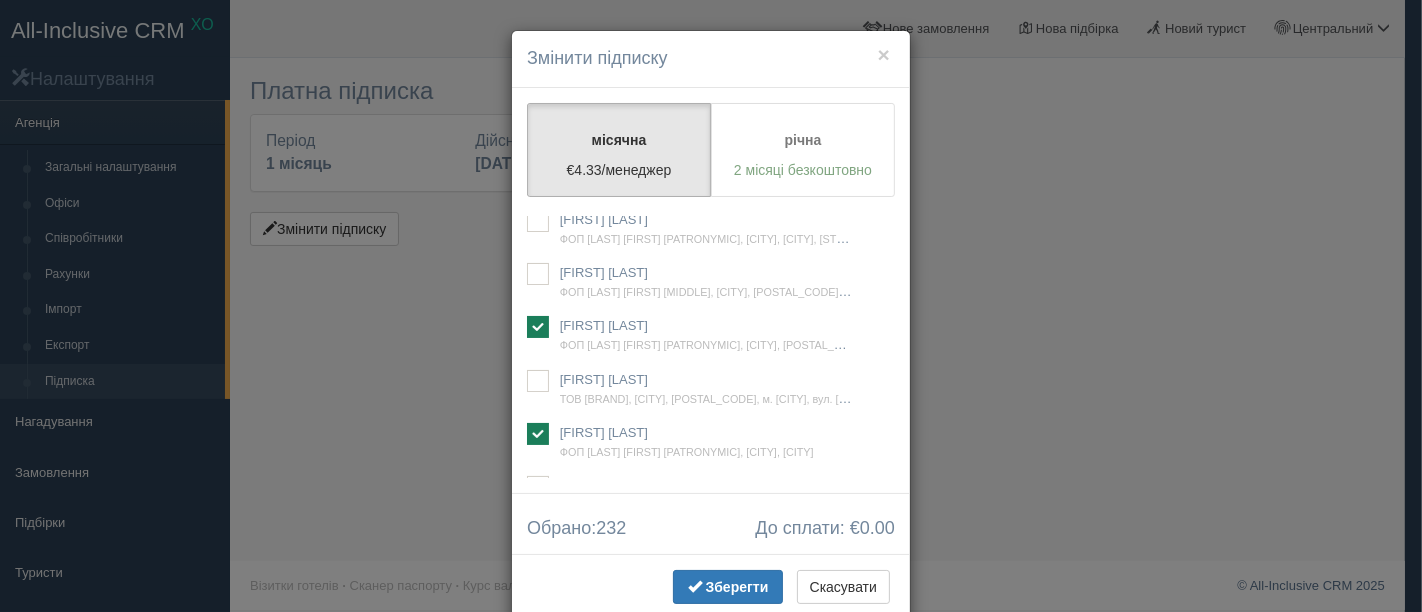 click at bounding box center (538, 167) 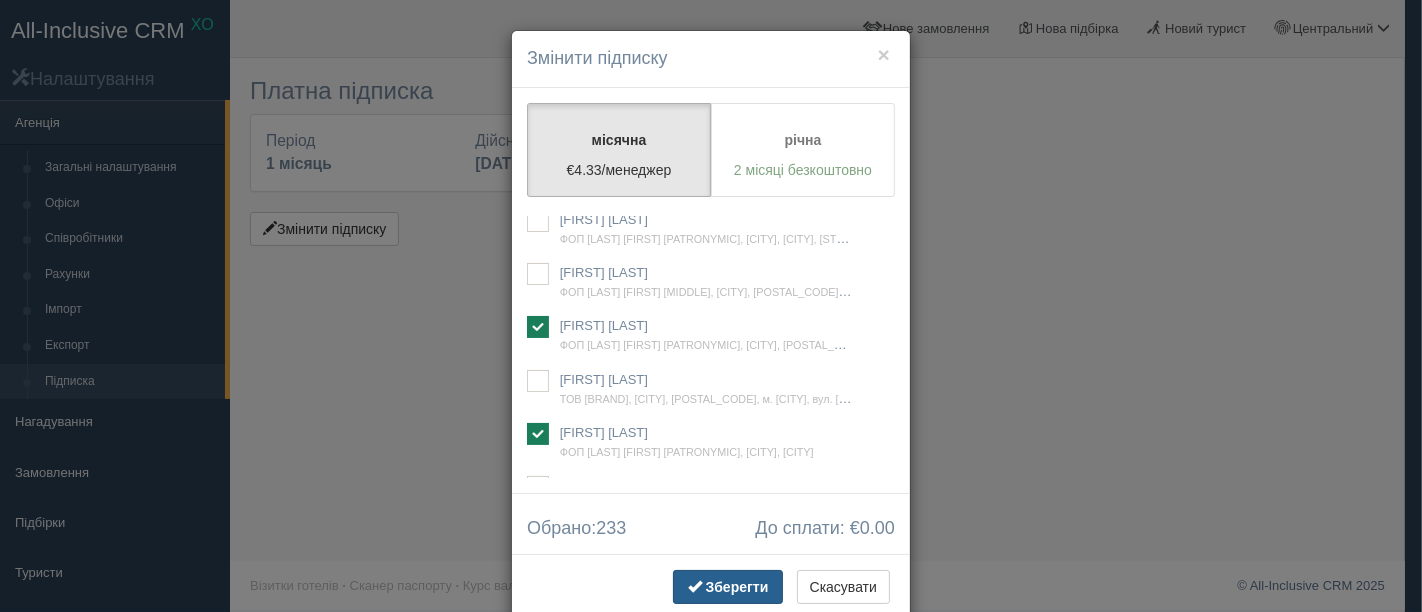 checkbox on "true" 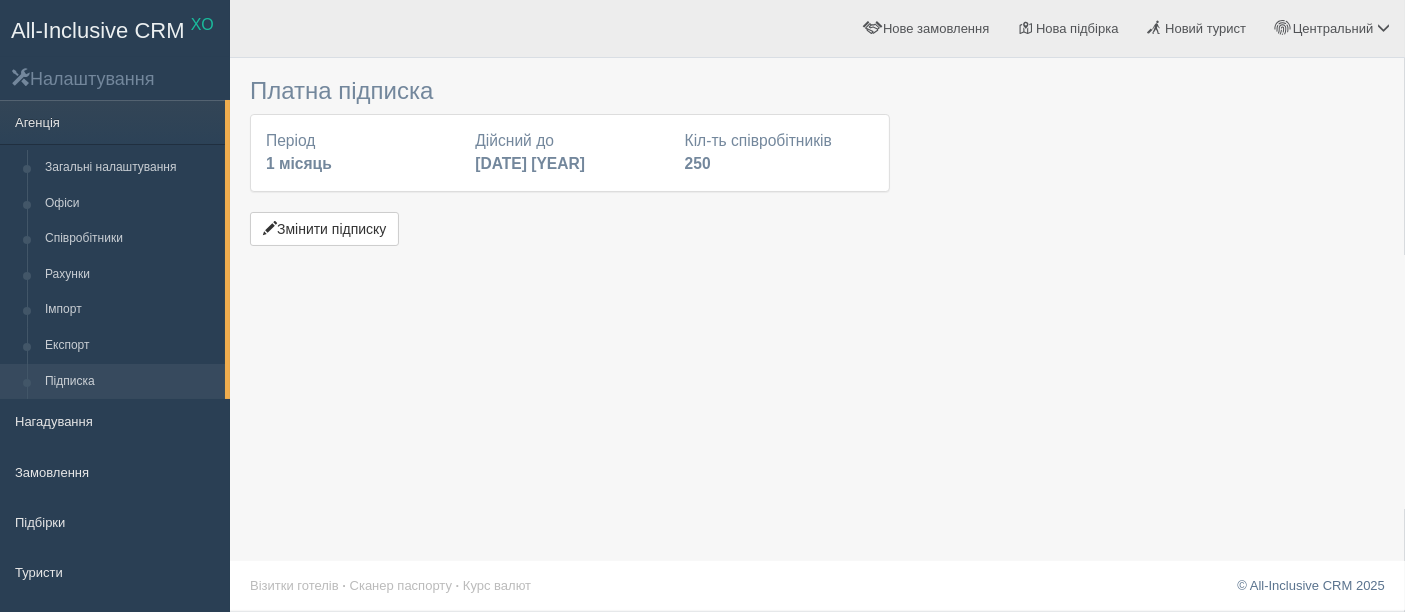 click on "Платна підписка
Період
1 місяць
Дійсний до
31 серпня 2025
Кіл-ть співробітників
250
Змінити підписку
×
Змінити підписку" at bounding box center (817, 306) 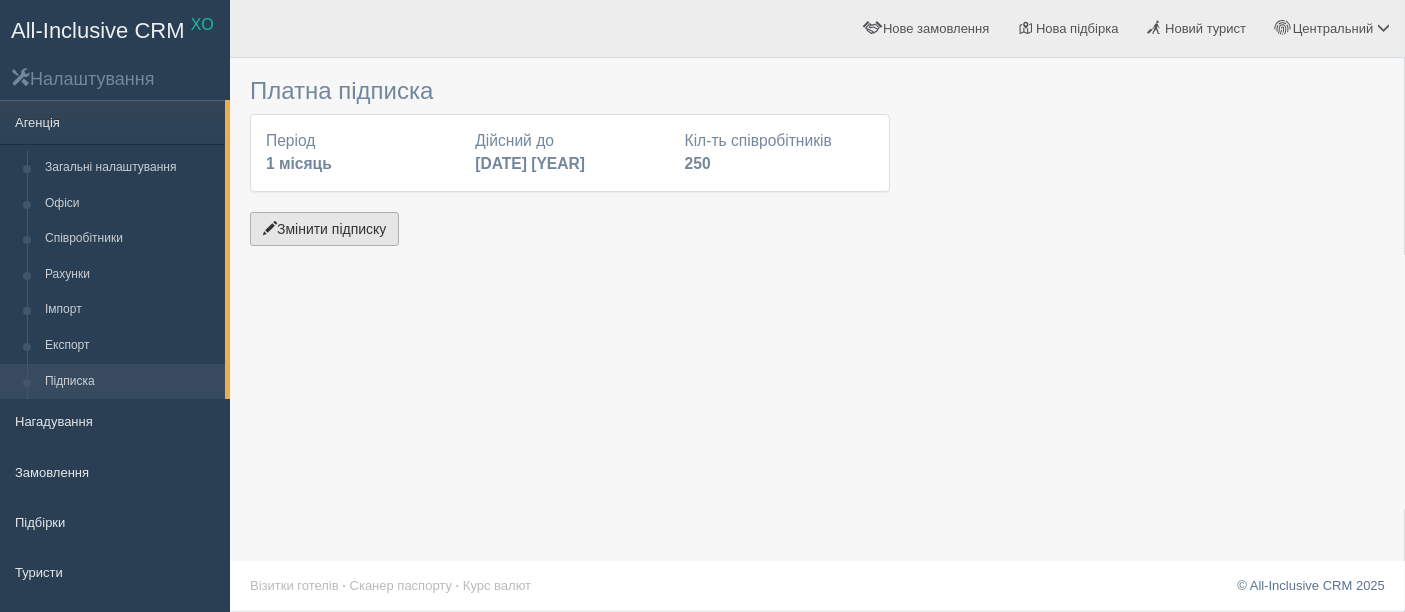click on "Змінити підписку" at bounding box center [324, 229] 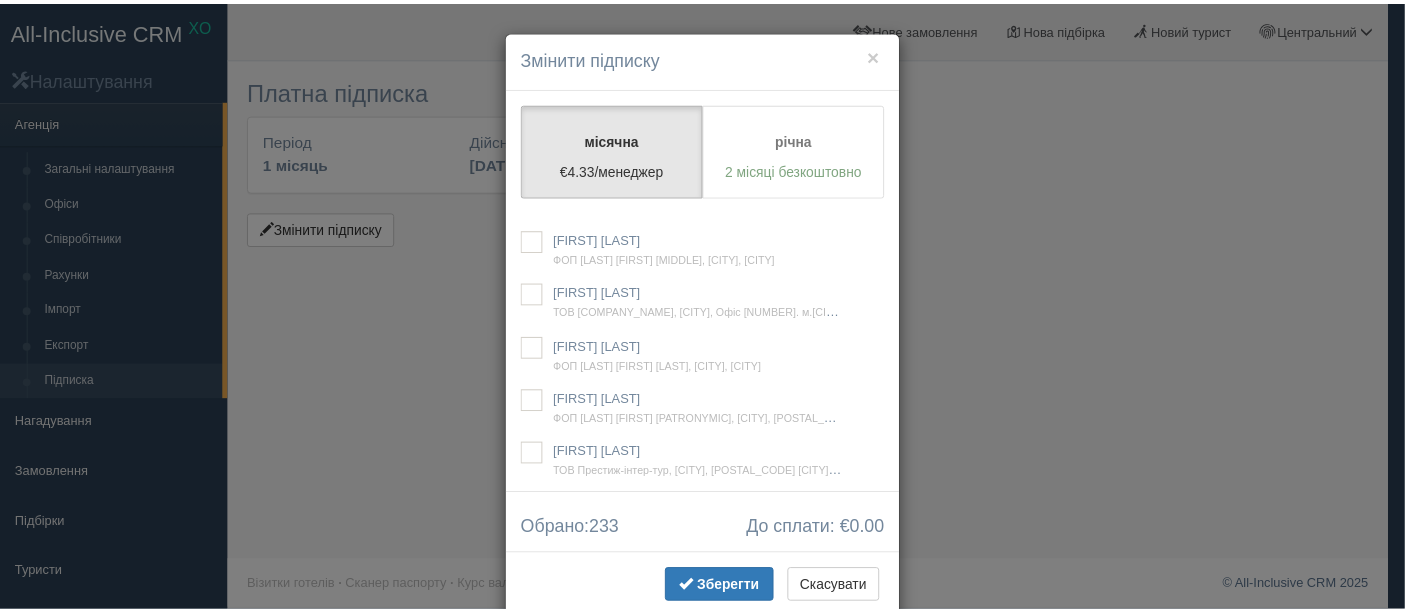 scroll, scrollTop: 31952, scrollLeft: 0, axis: vertical 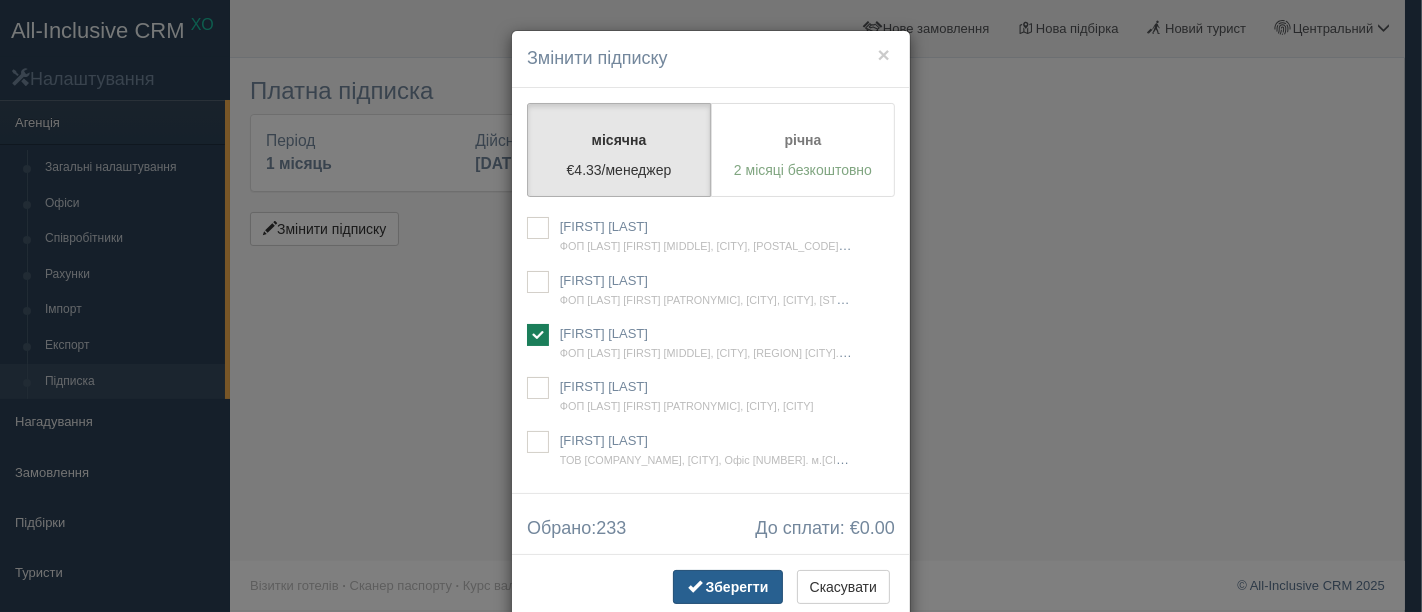 click at bounding box center (538, -38) 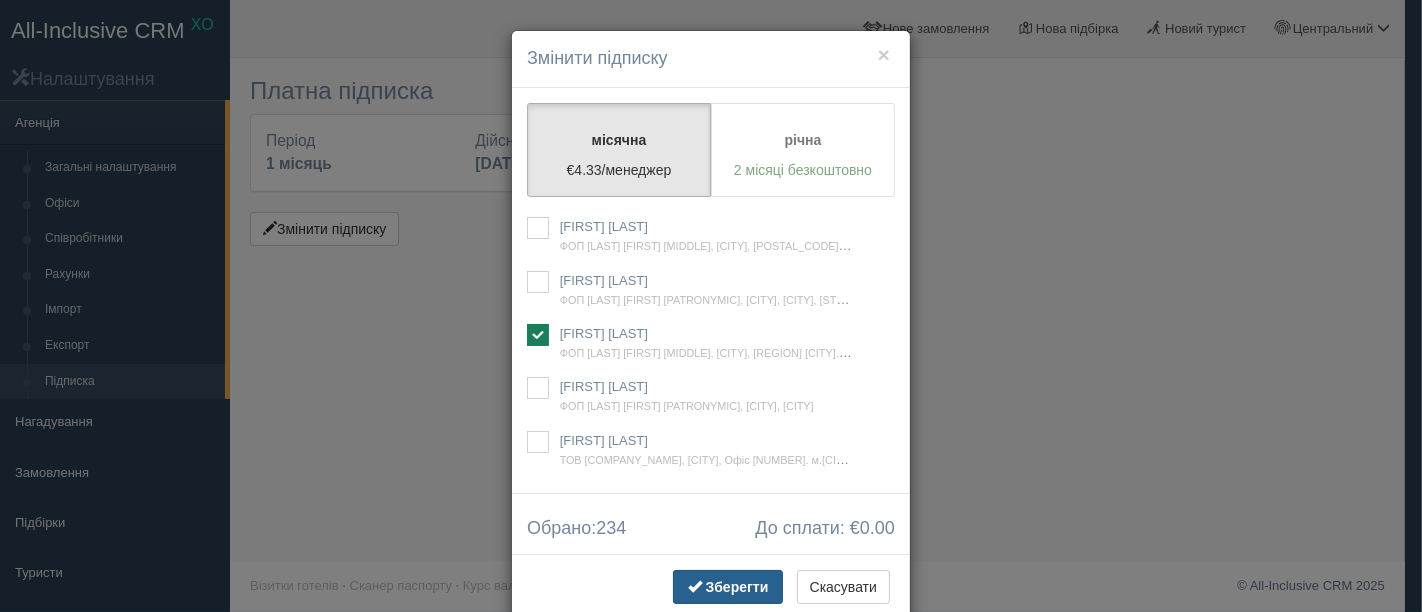 checkbox on "true" 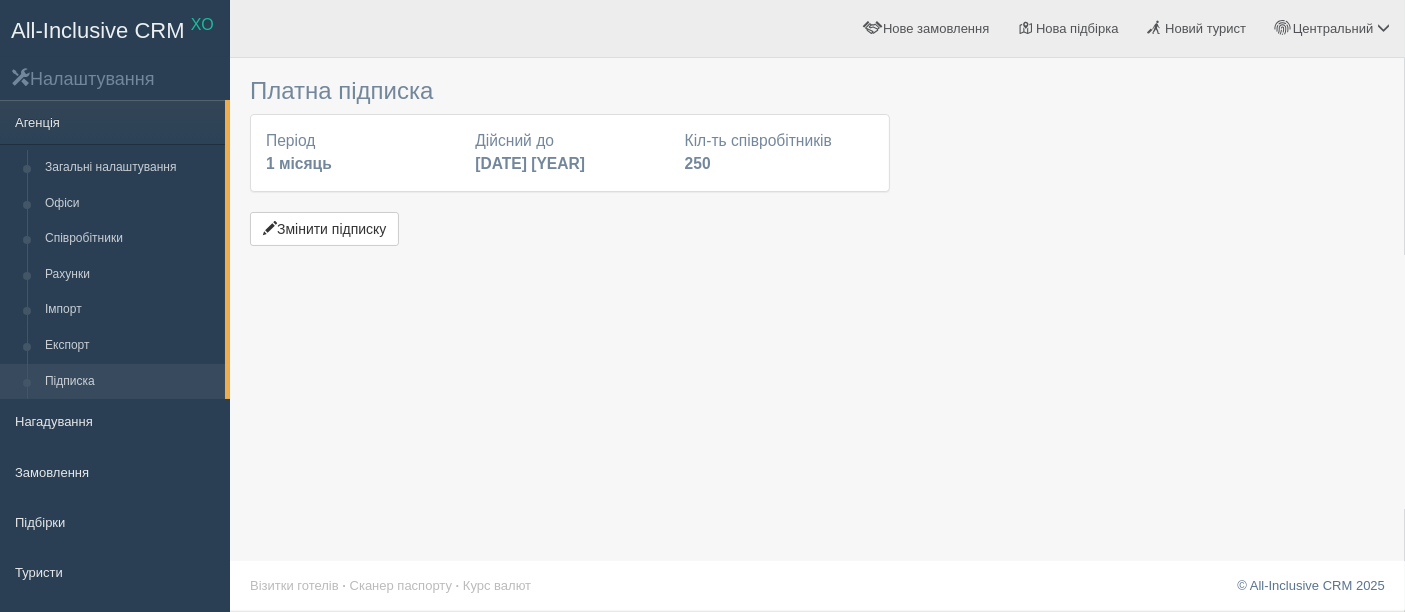 click at bounding box center (817, 159) 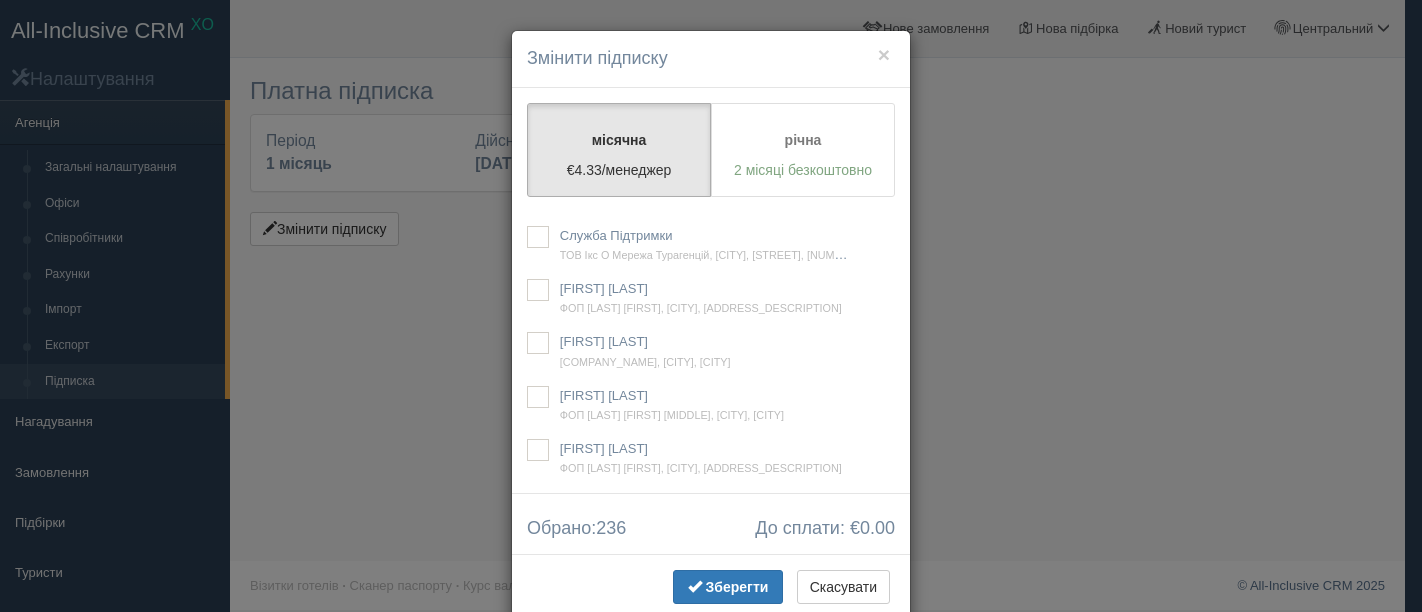 scroll, scrollTop: 0, scrollLeft: 0, axis: both 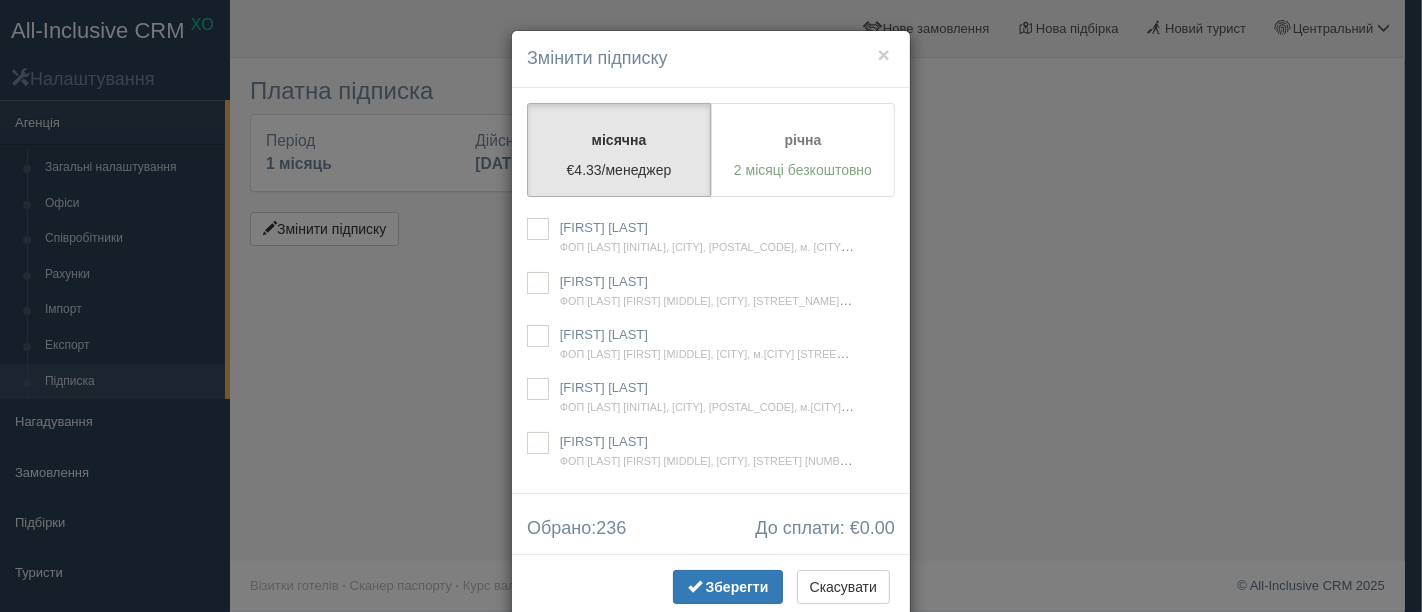 click at bounding box center (538, -91) 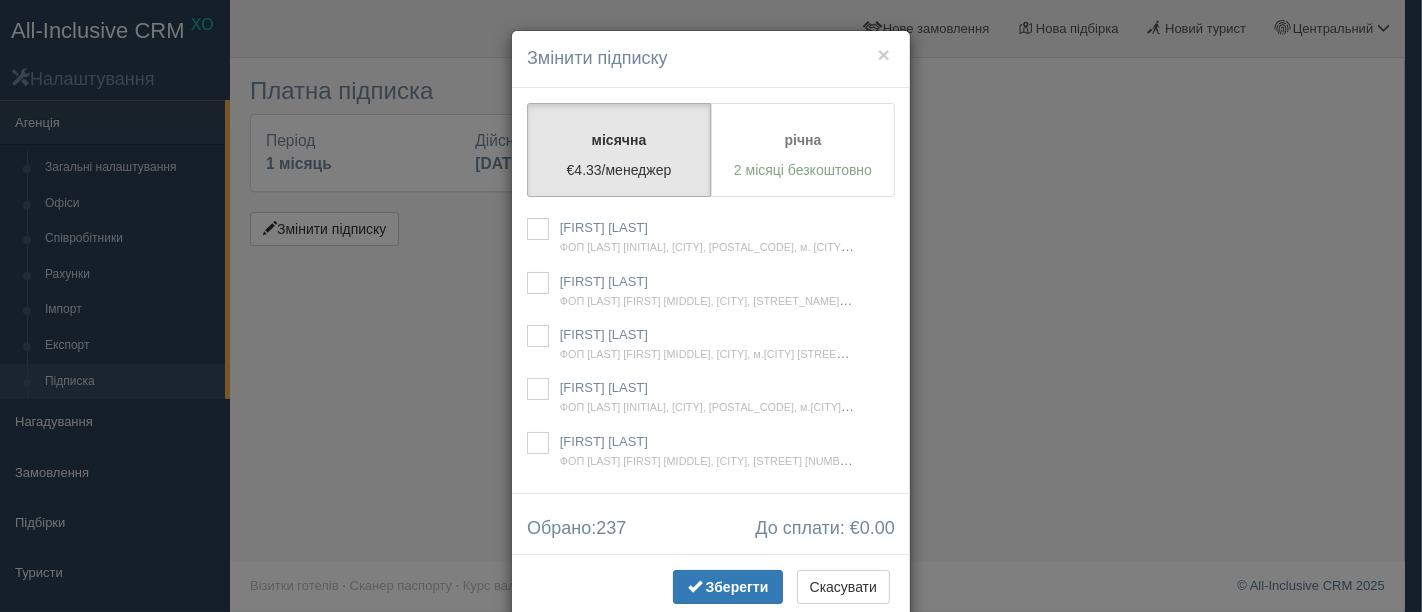 checkbox on "true" 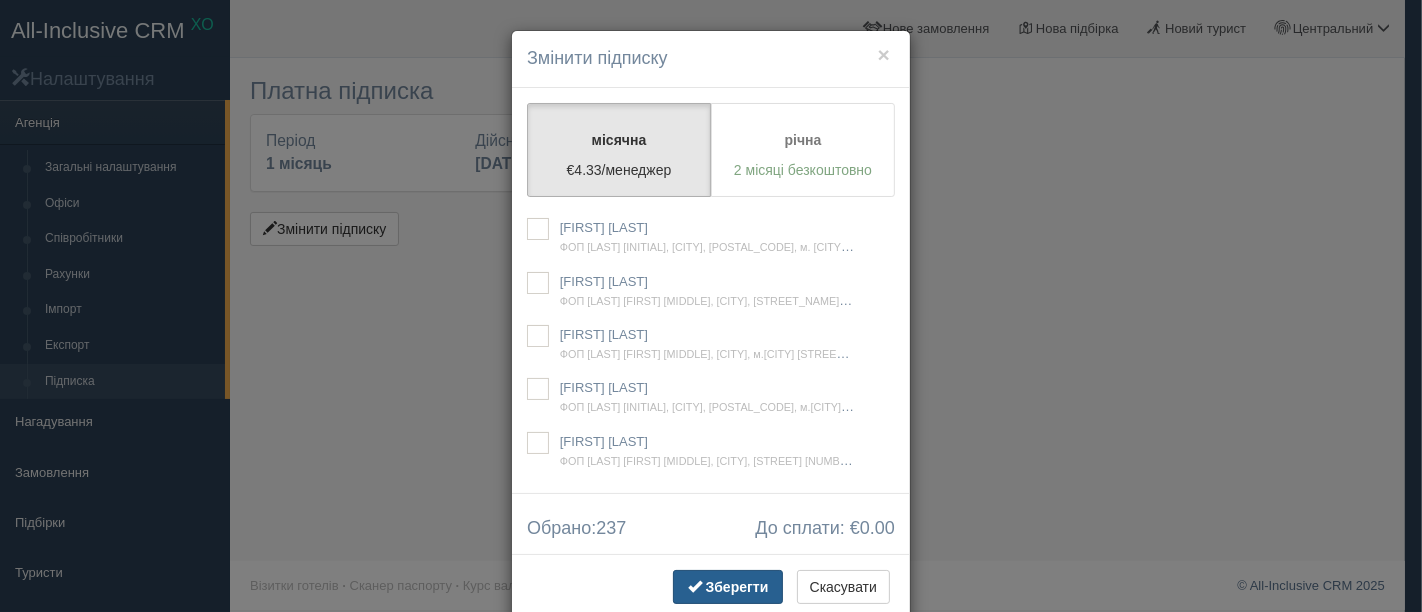 click on "Зберегти" at bounding box center (737, 587) 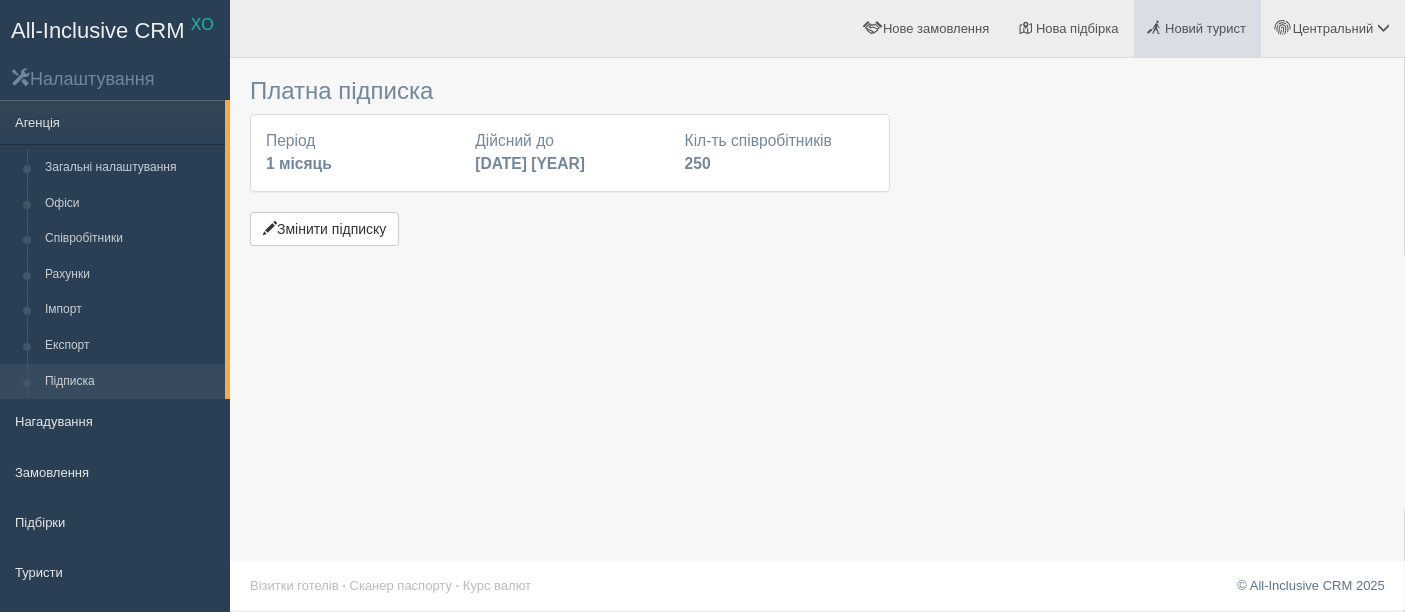 drag, startPoint x: 1268, startPoint y: 238, endPoint x: 1182, endPoint y: 43, distance: 213.12202 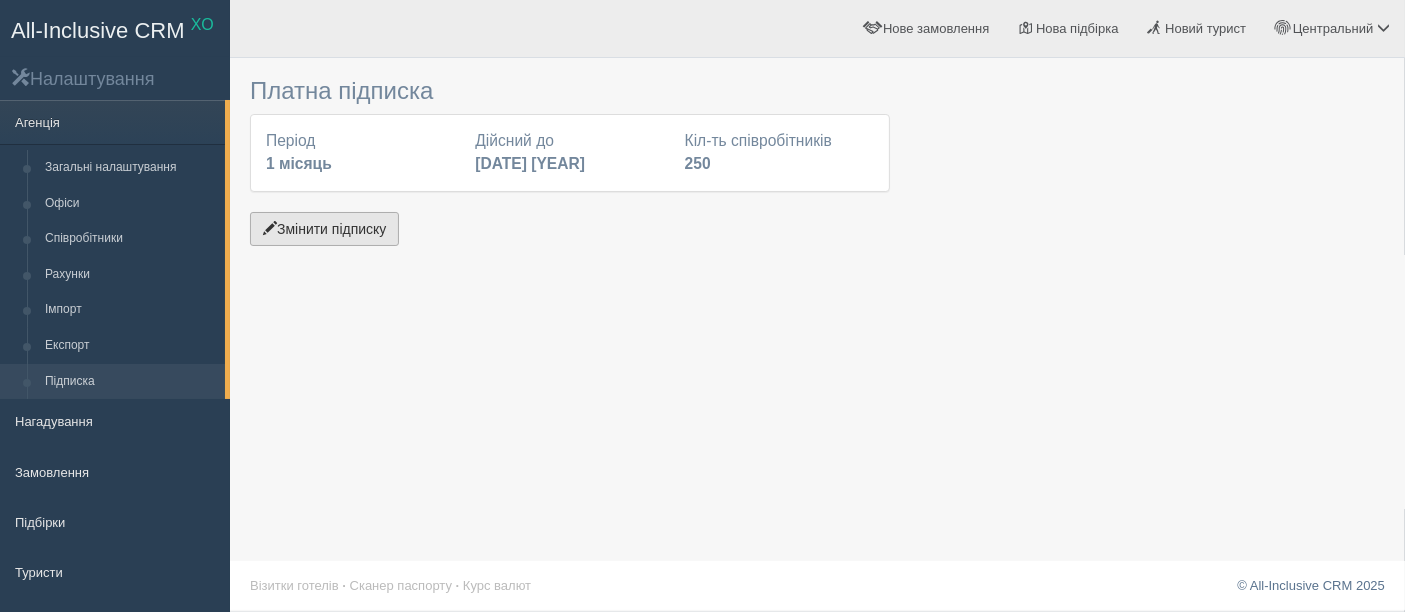 click on "Змінити підписку" at bounding box center (324, 229) 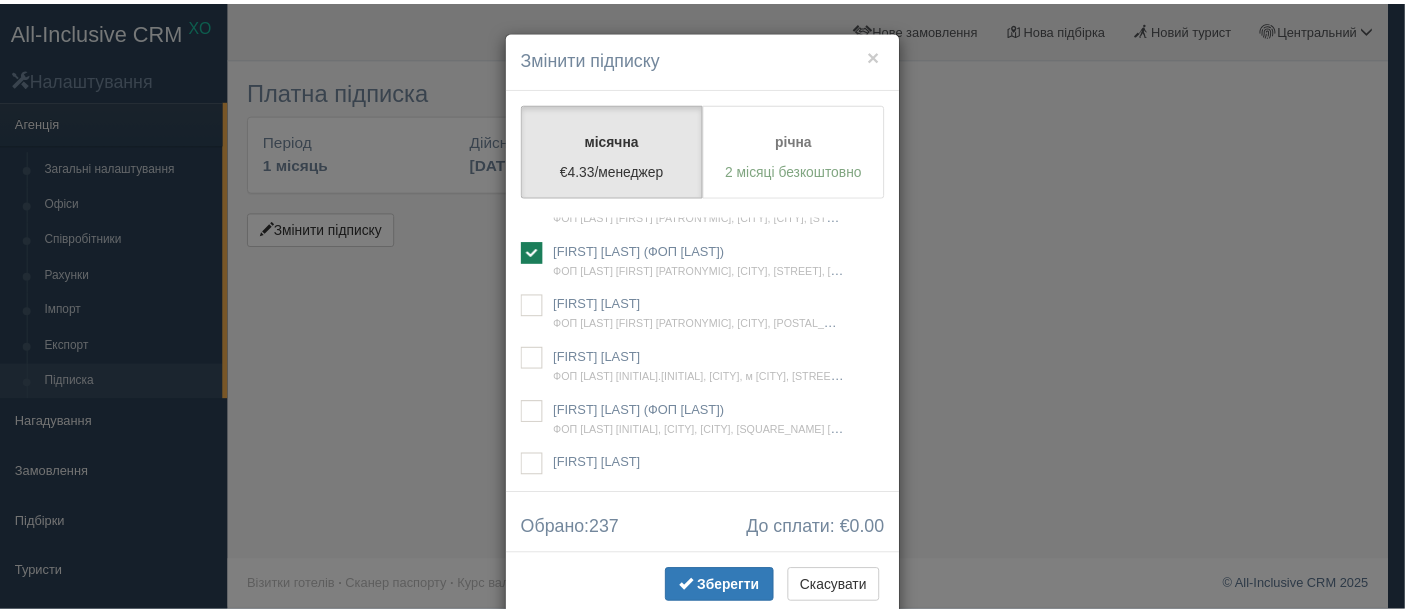 scroll, scrollTop: 52951, scrollLeft: 0, axis: vertical 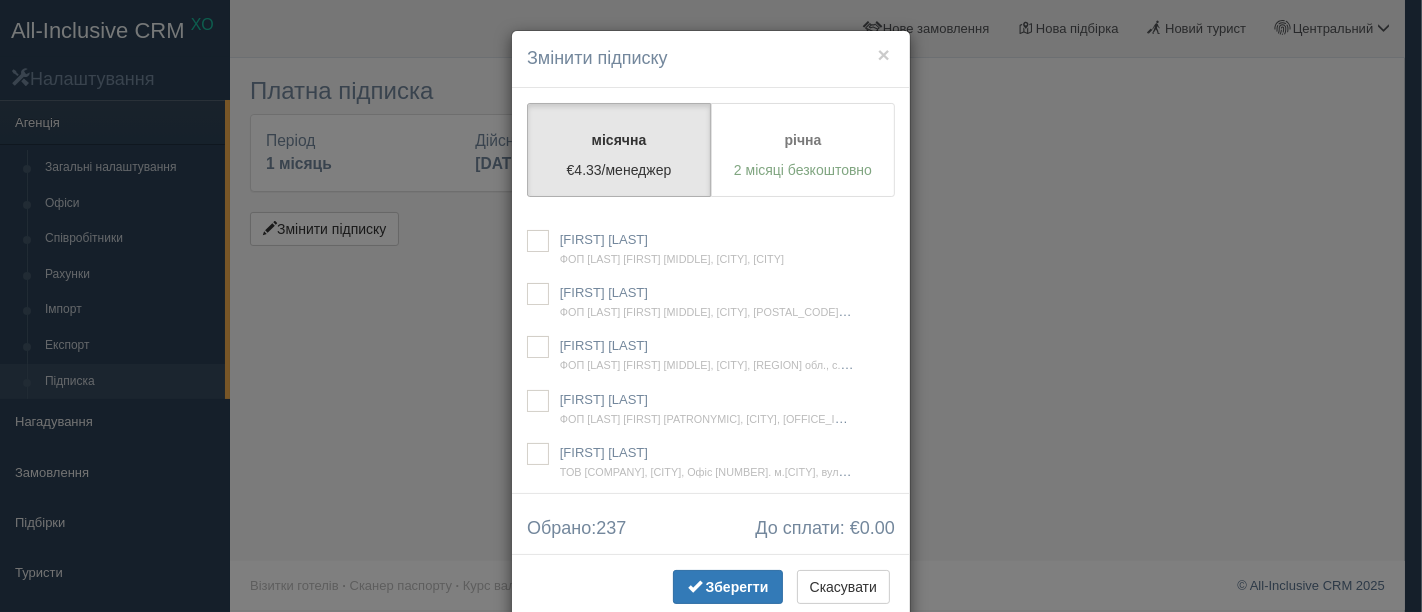 click at bounding box center [538, -293] 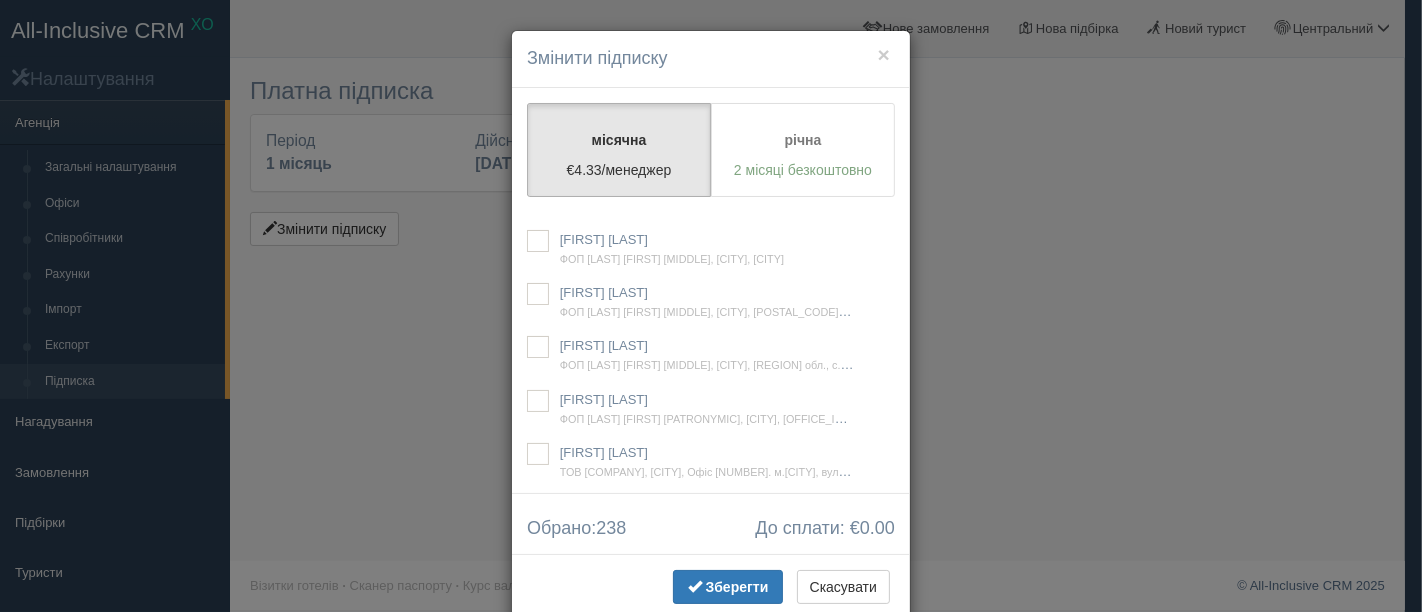 checkbox on "true" 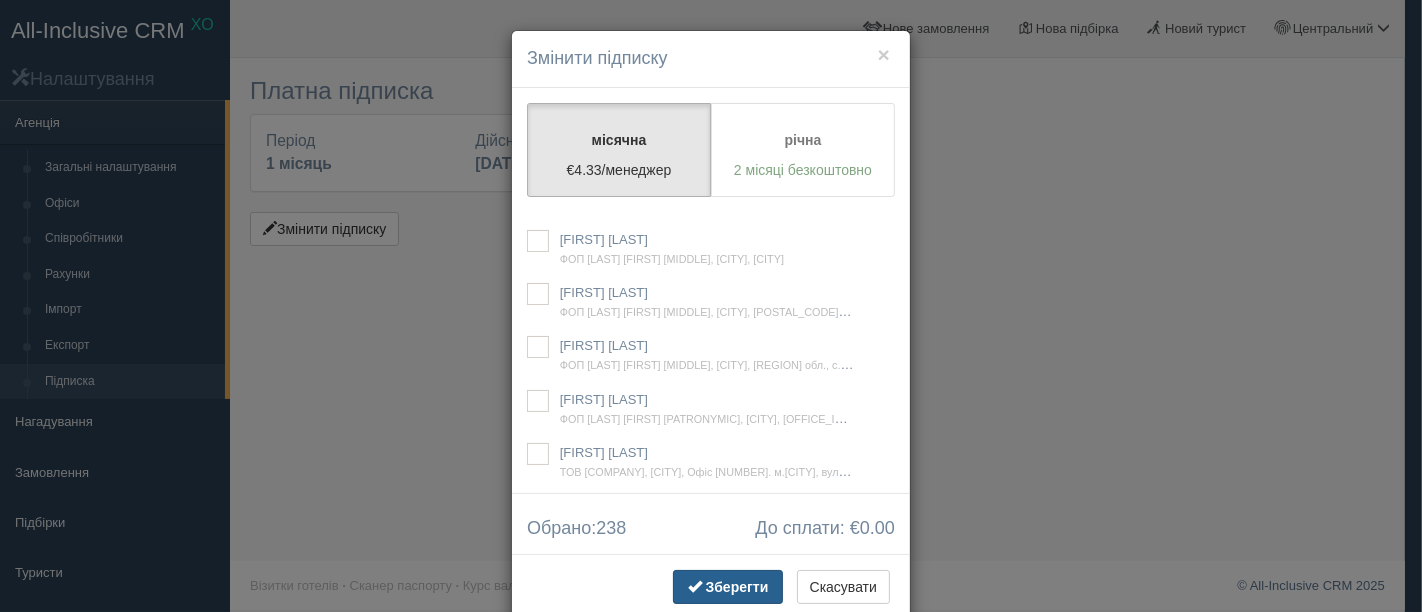 click on "Зберегти" at bounding box center [737, 587] 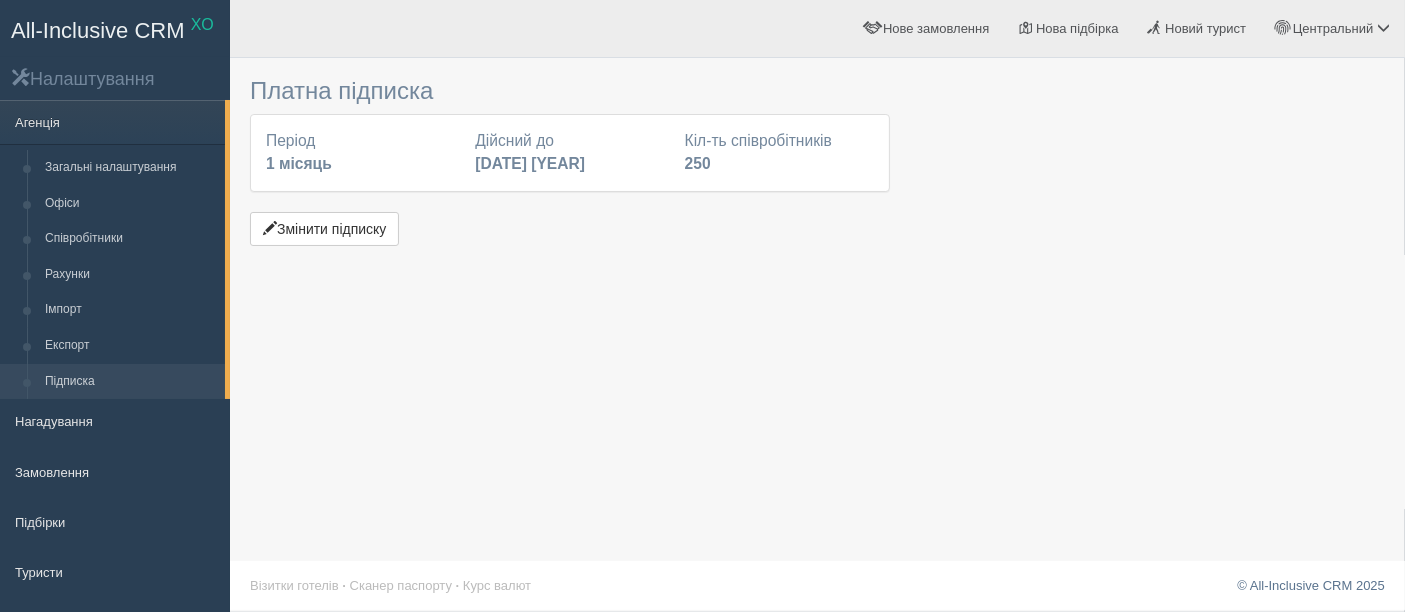 click at bounding box center (817, 159) 